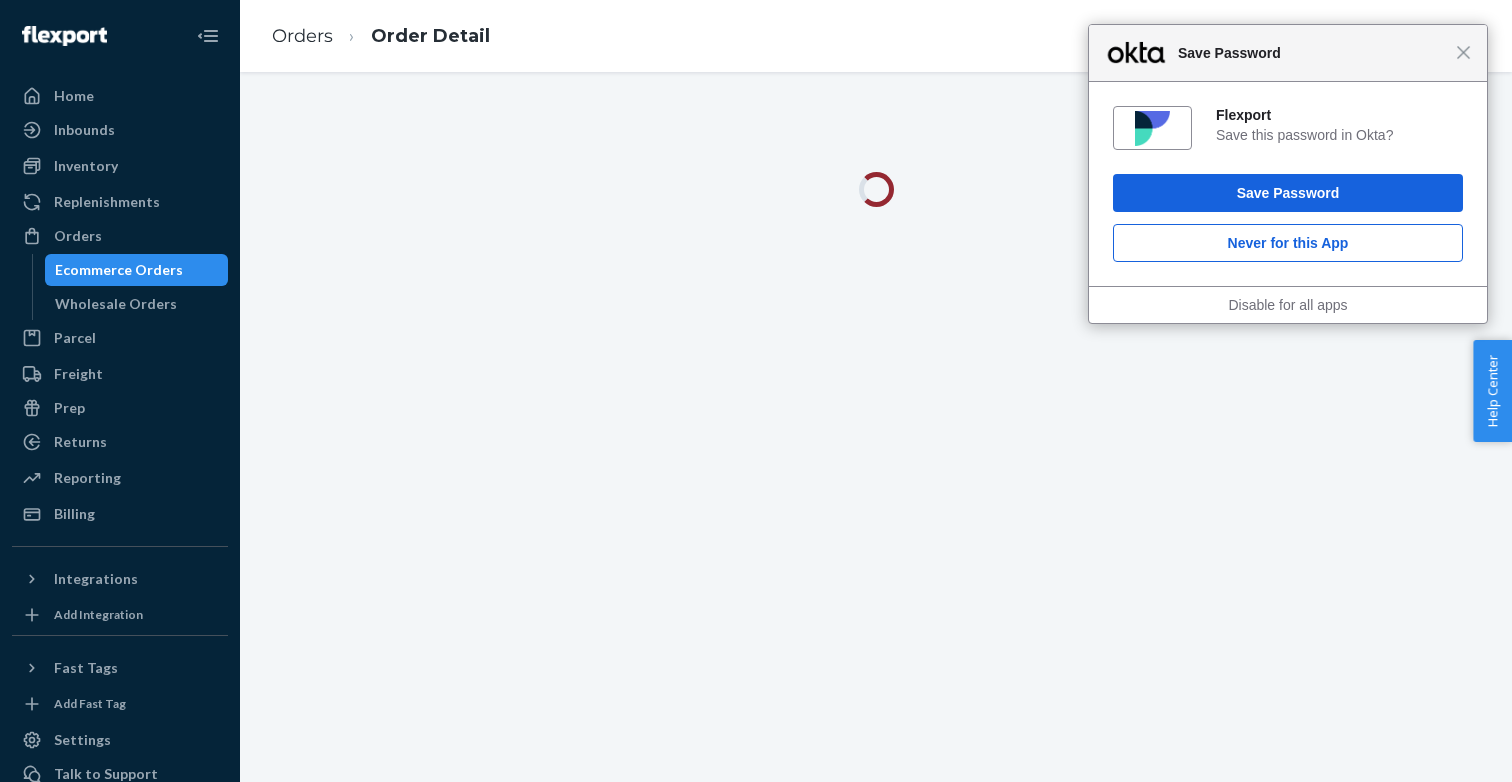scroll, scrollTop: 0, scrollLeft: 0, axis: both 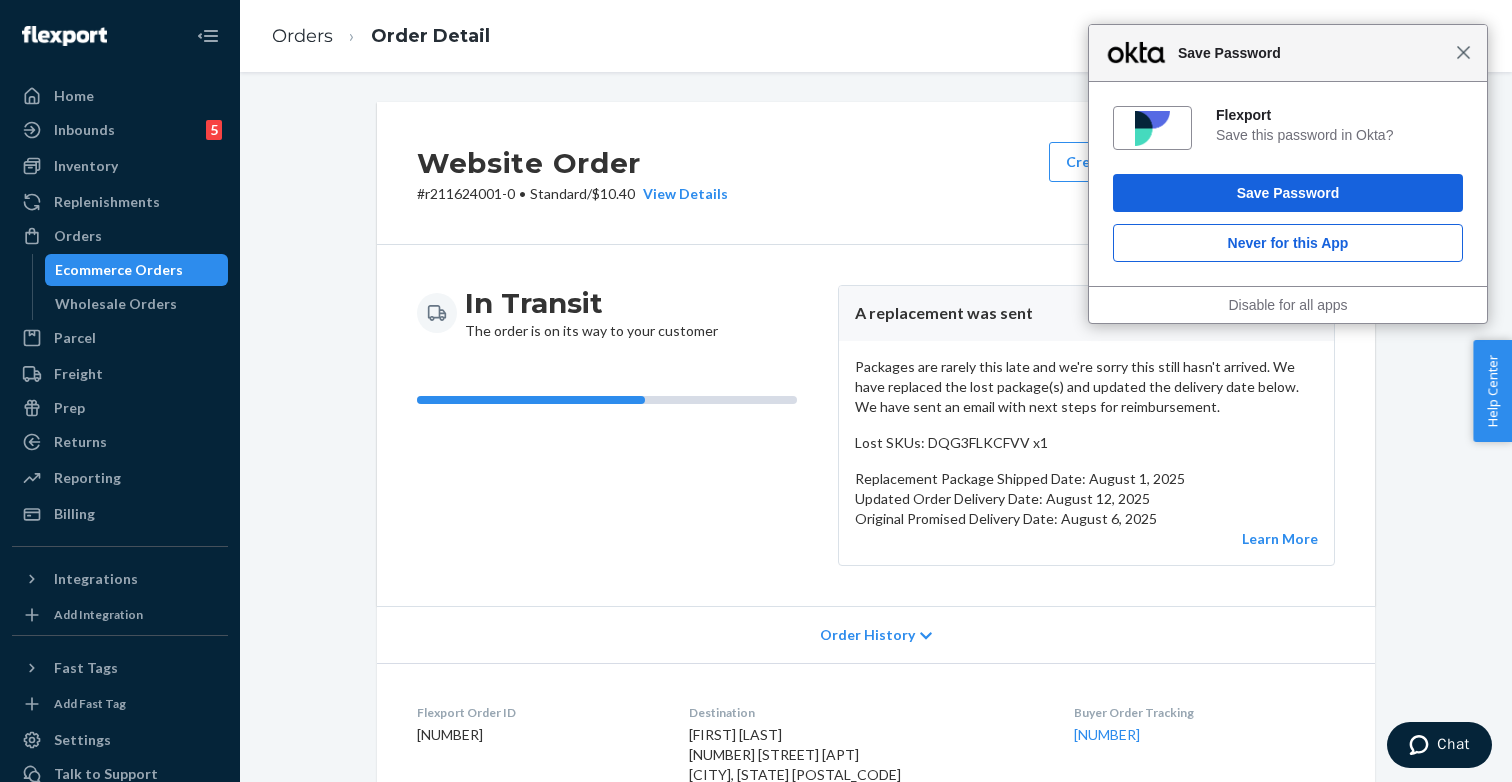 click on "Close" at bounding box center (1463, 52) 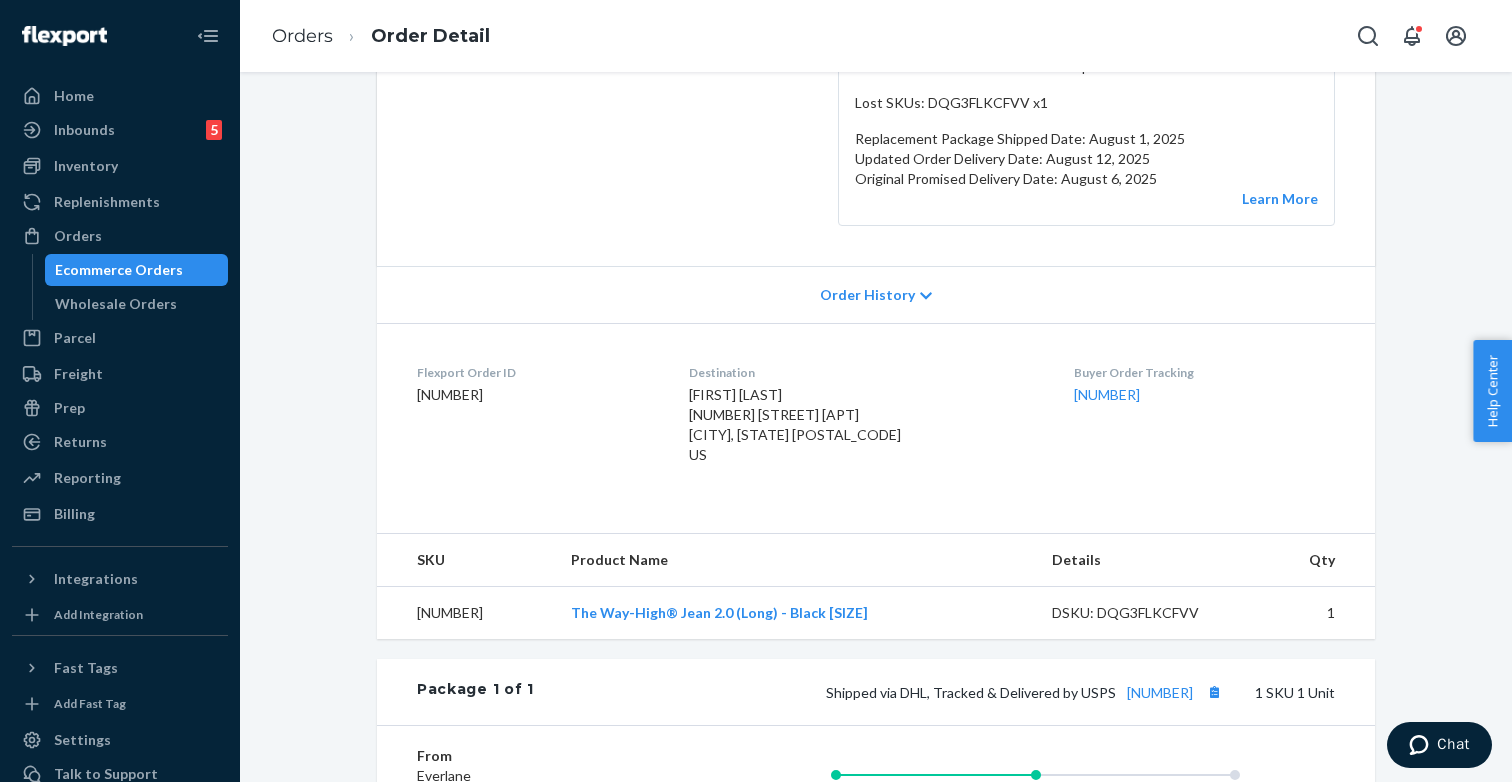 scroll, scrollTop: 336, scrollLeft: 0, axis: vertical 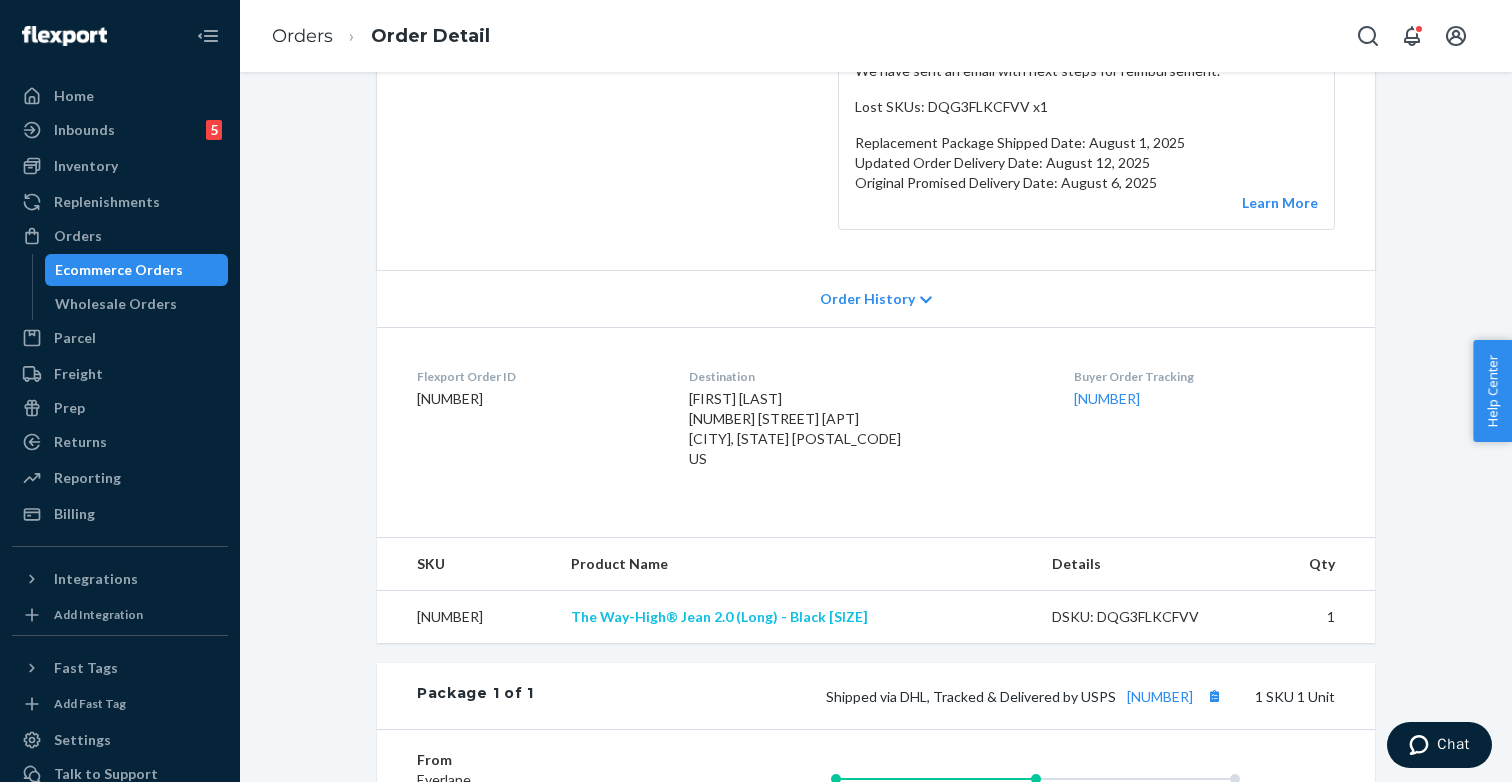 drag, startPoint x: 598, startPoint y: 644, endPoint x: 826, endPoint y: 642, distance: 228.00877 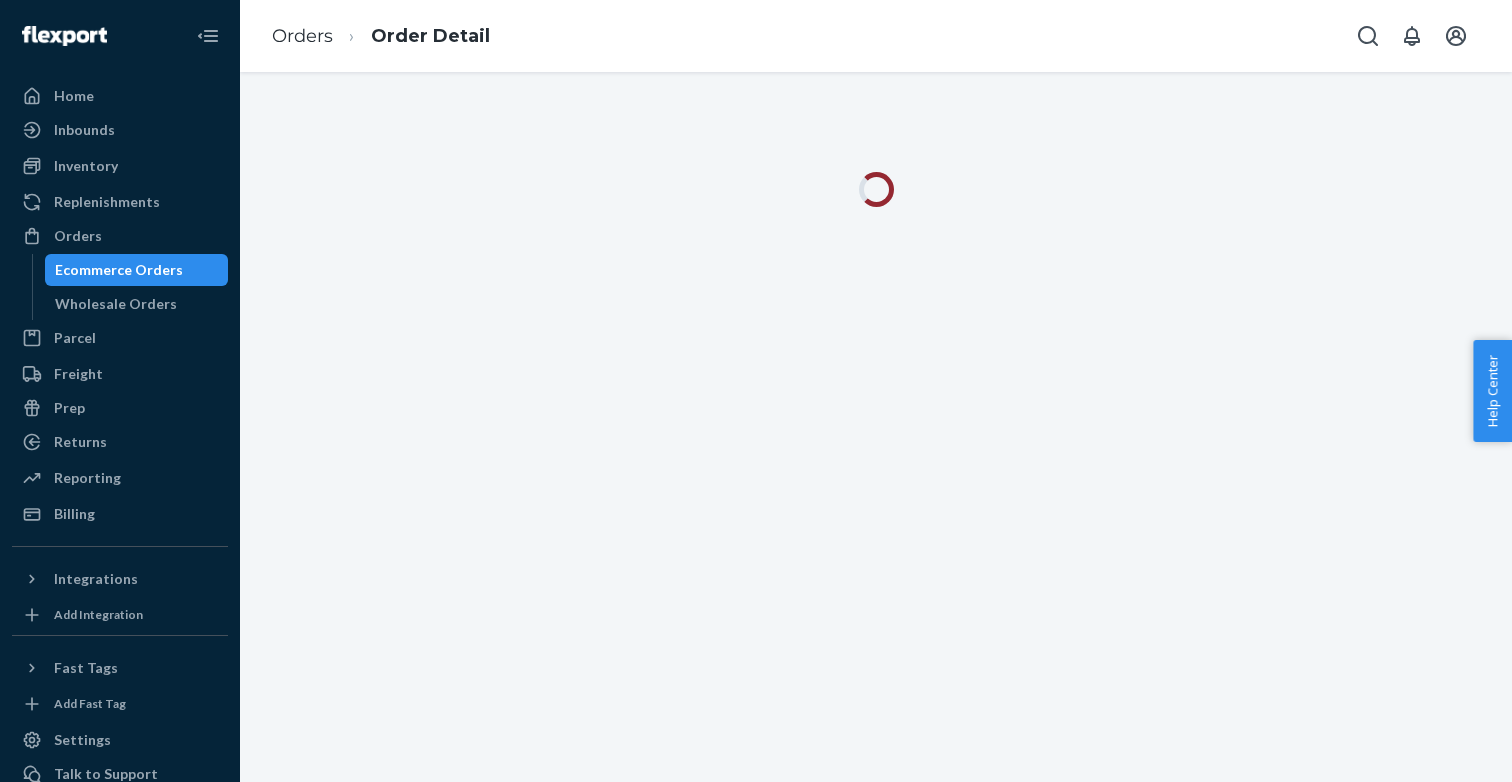 scroll, scrollTop: 0, scrollLeft: 0, axis: both 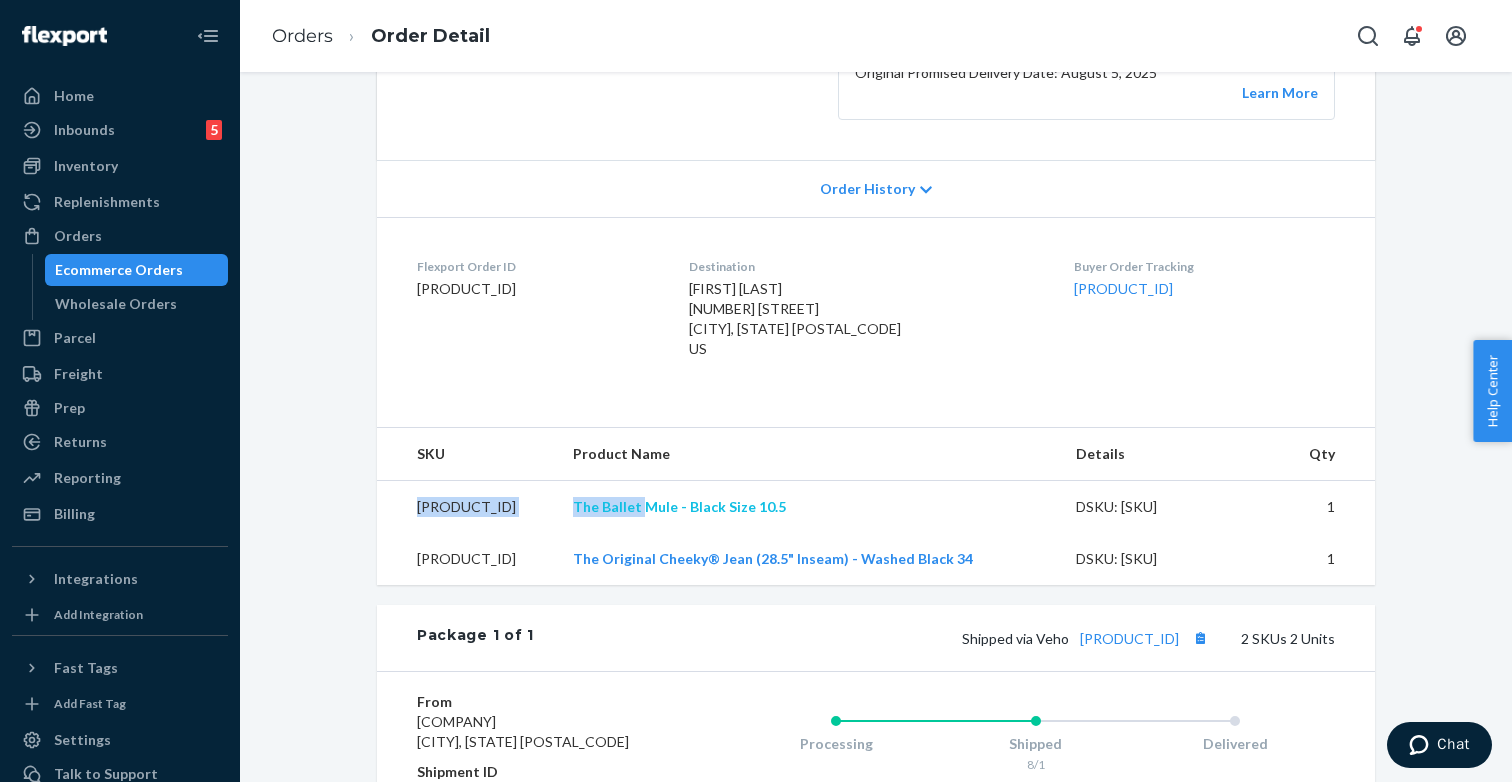 drag, startPoint x: 569, startPoint y: 495, endPoint x: 655, endPoint y: 502, distance: 86.28442 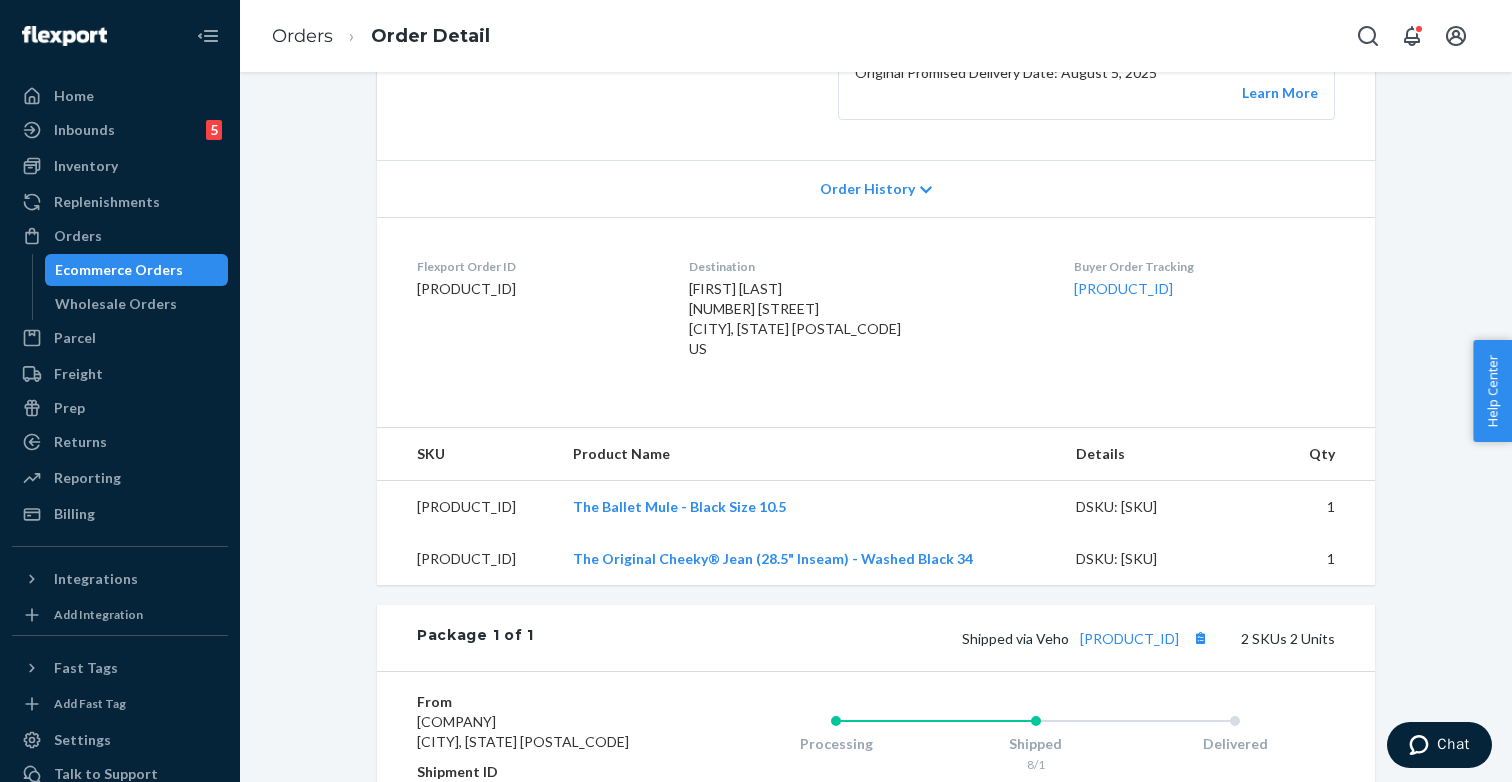 click on "Product Name" at bounding box center (808, 454) 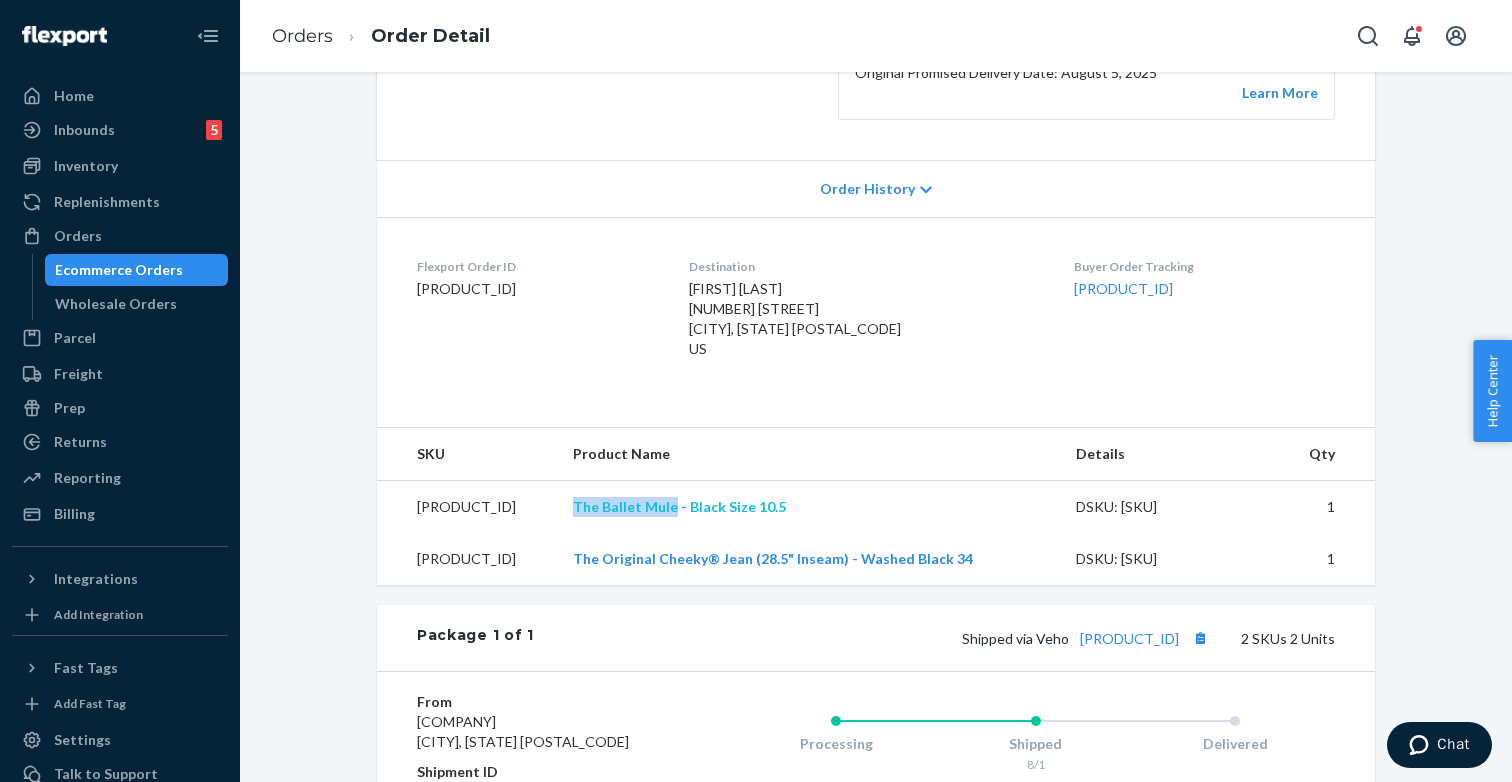 drag, startPoint x: 577, startPoint y: 508, endPoint x: 685, endPoint y: 514, distance: 108.16654 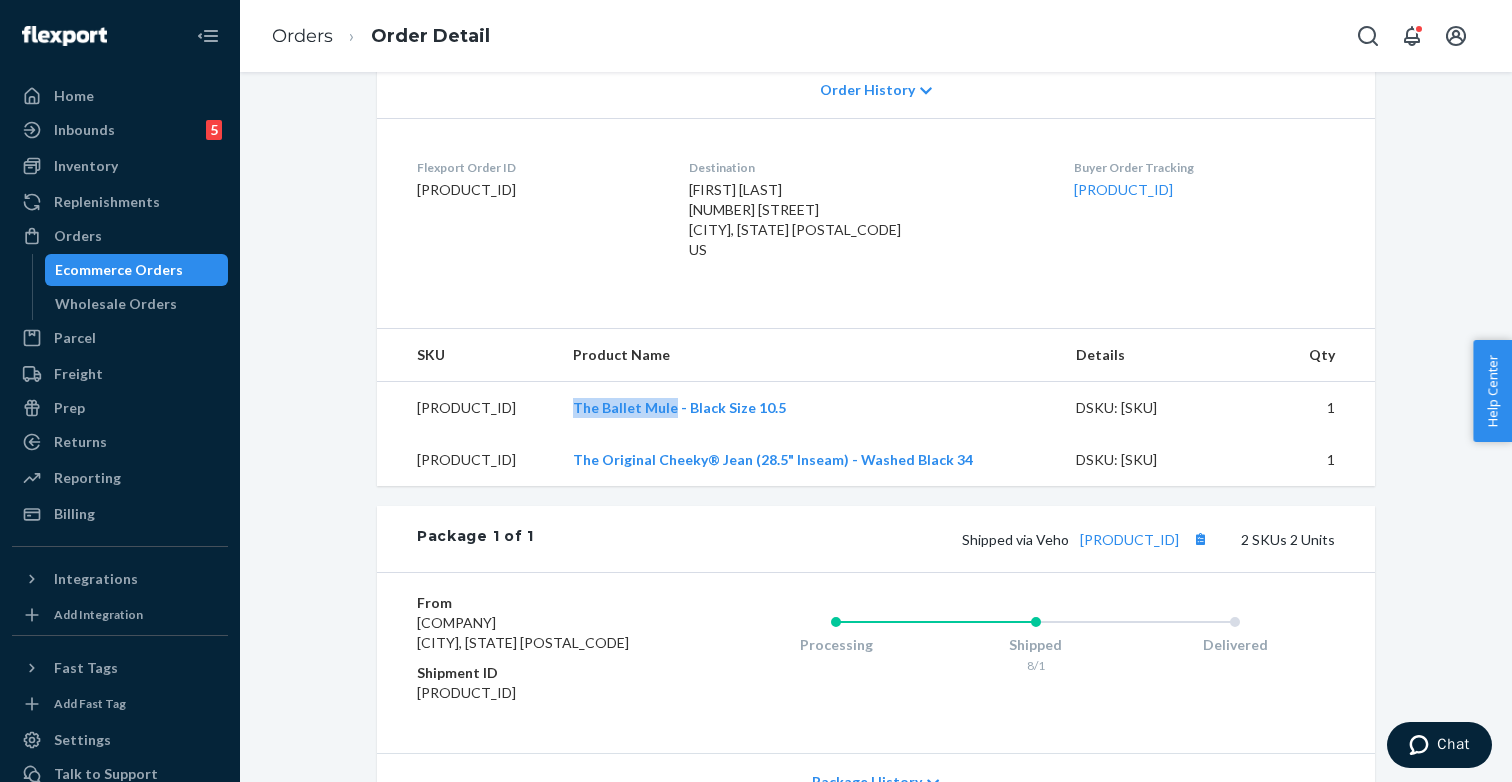 scroll, scrollTop: 579, scrollLeft: 0, axis: vertical 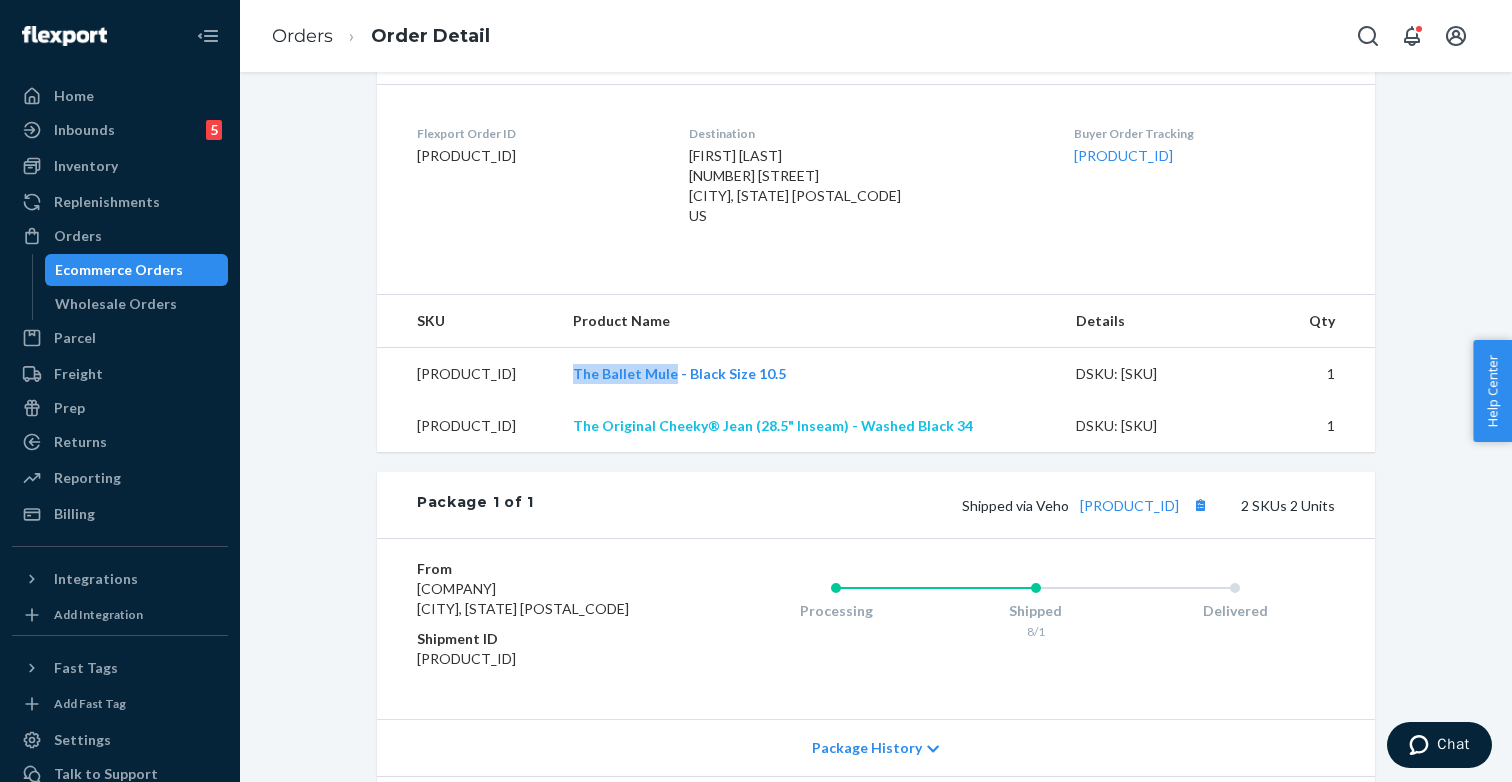 drag, startPoint x: 587, startPoint y: 433, endPoint x: 852, endPoint y: 421, distance: 265.27155 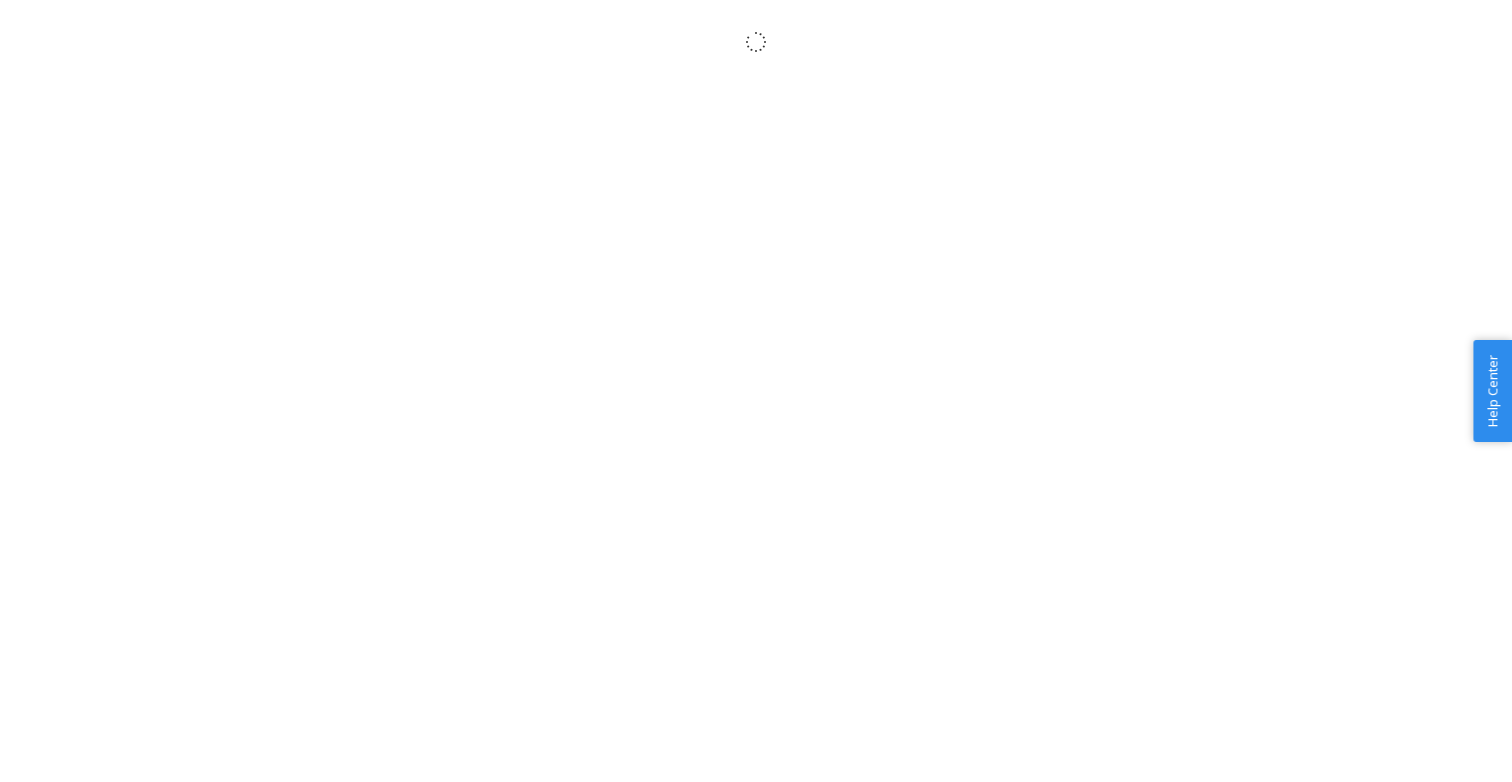 scroll, scrollTop: 0, scrollLeft: 0, axis: both 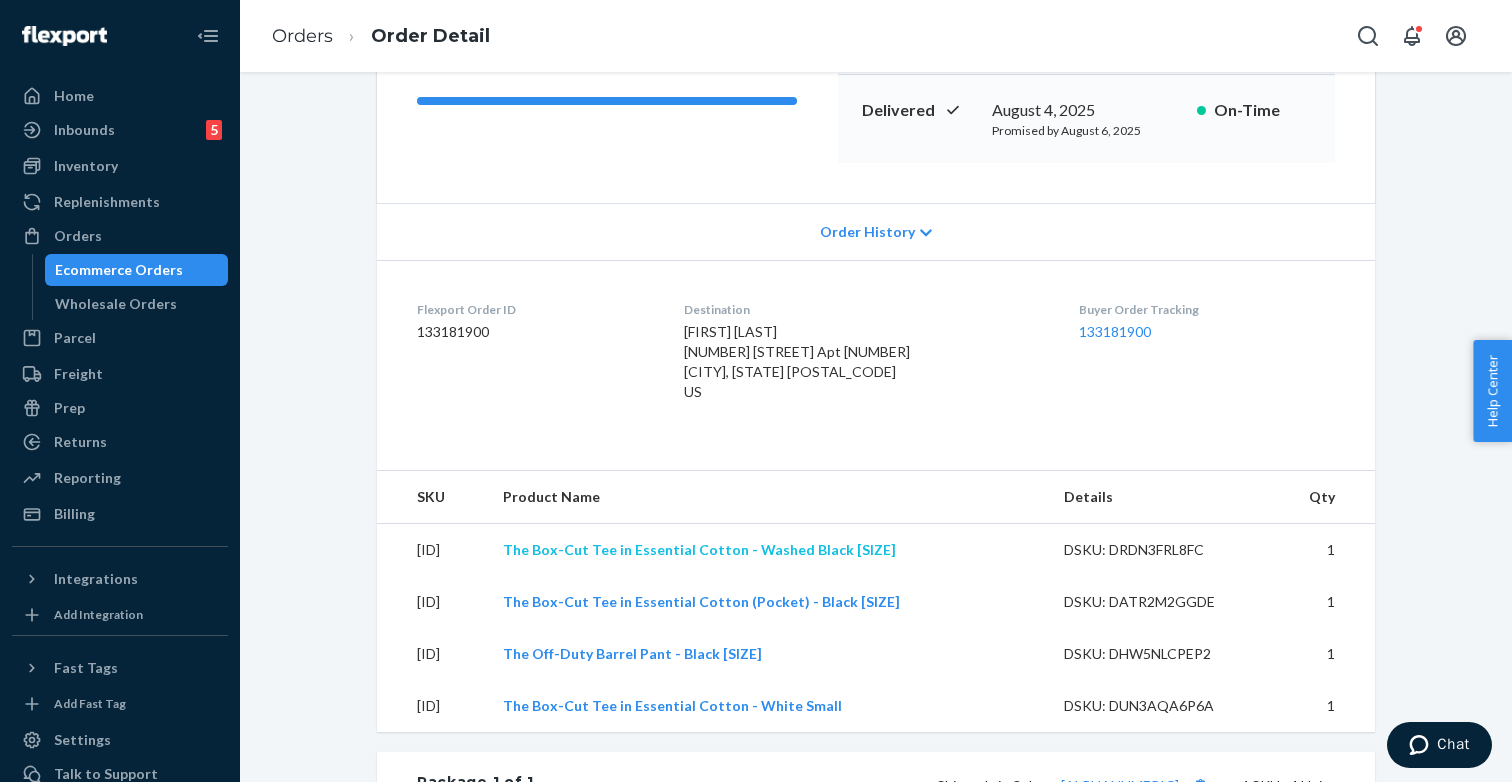 drag, startPoint x: 573, startPoint y: 548, endPoint x: 812, endPoint y: 550, distance: 239.00836 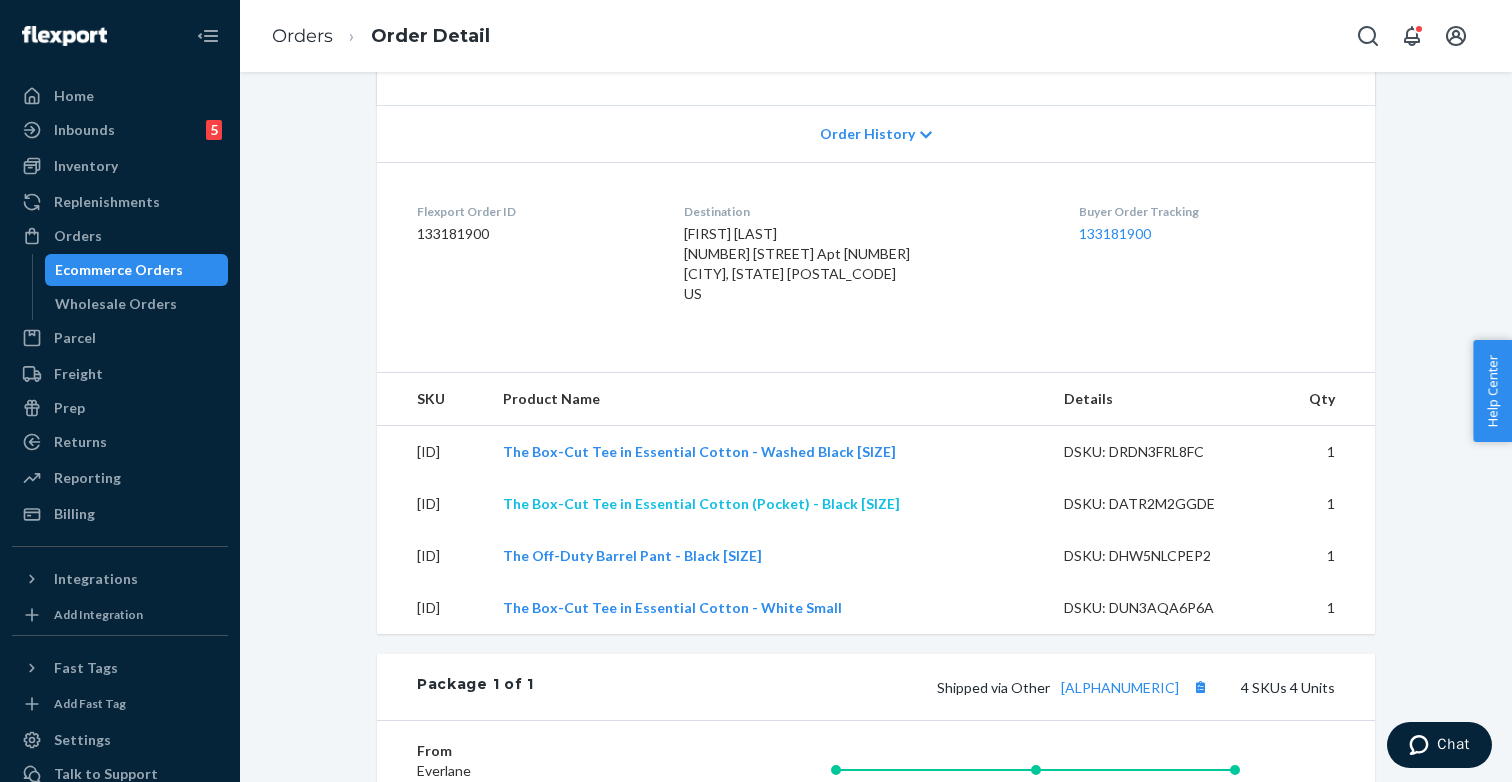 scroll, scrollTop: 398, scrollLeft: 0, axis: vertical 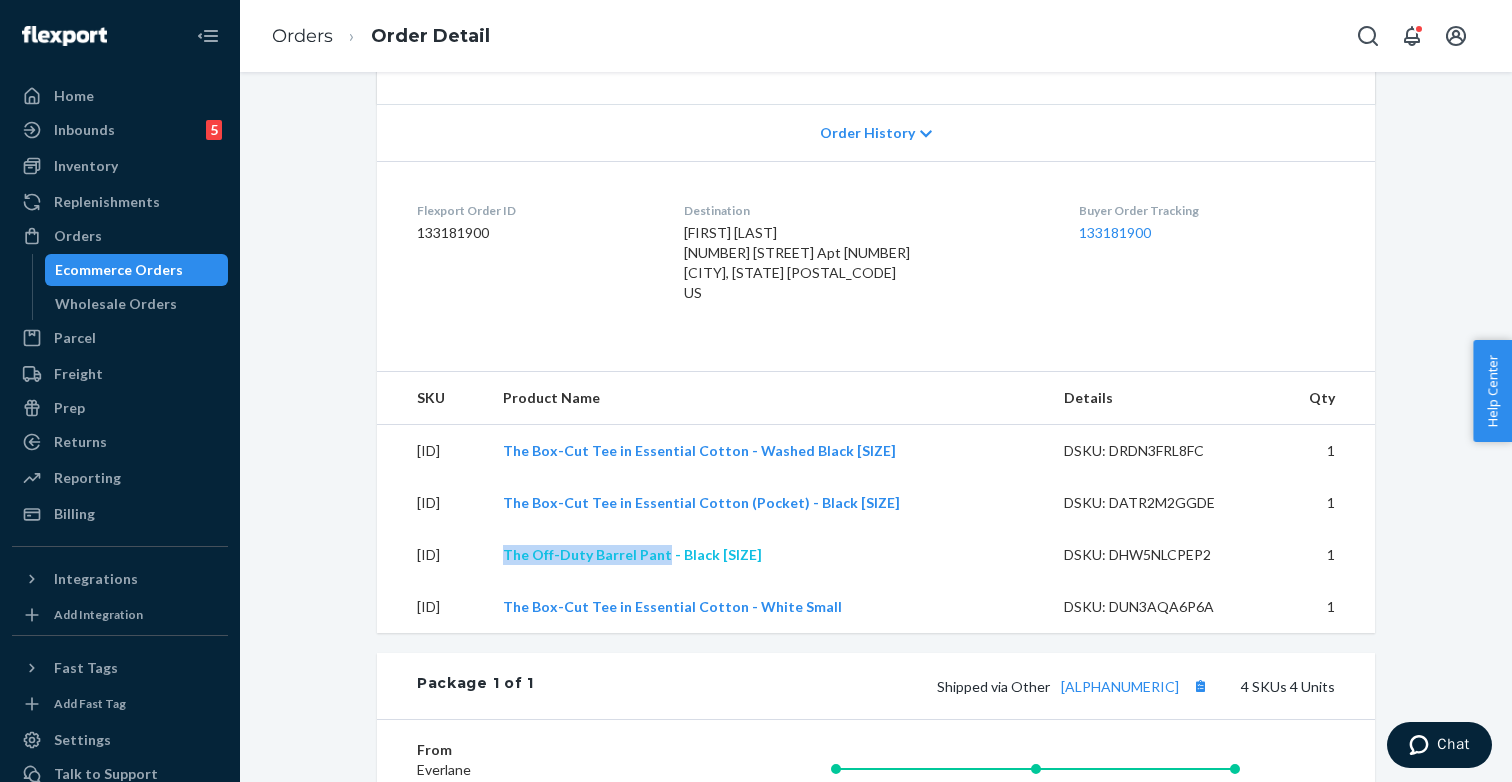 drag, startPoint x: 583, startPoint y: 559, endPoint x: 750, endPoint y: 558, distance: 167.00299 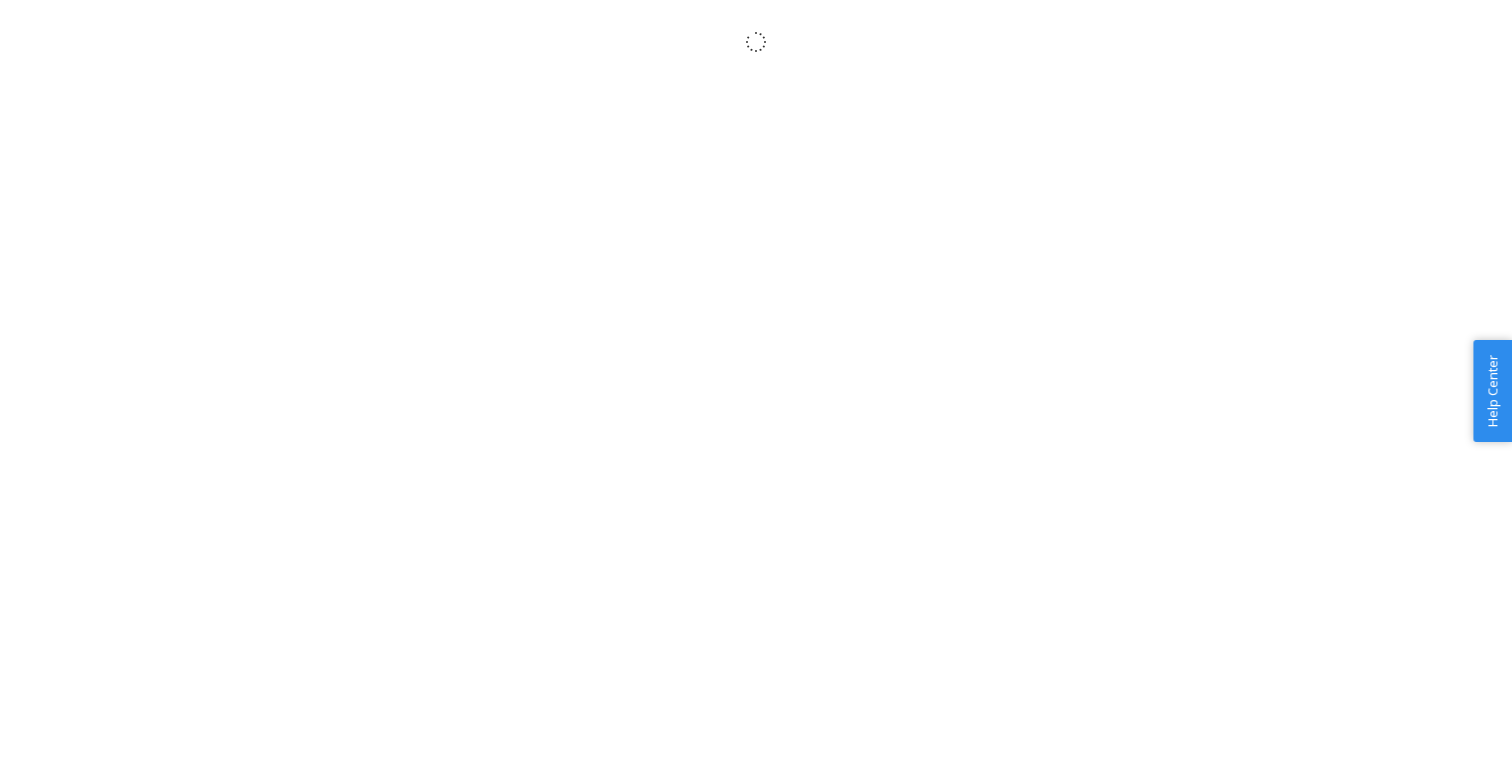 scroll, scrollTop: 0, scrollLeft: 0, axis: both 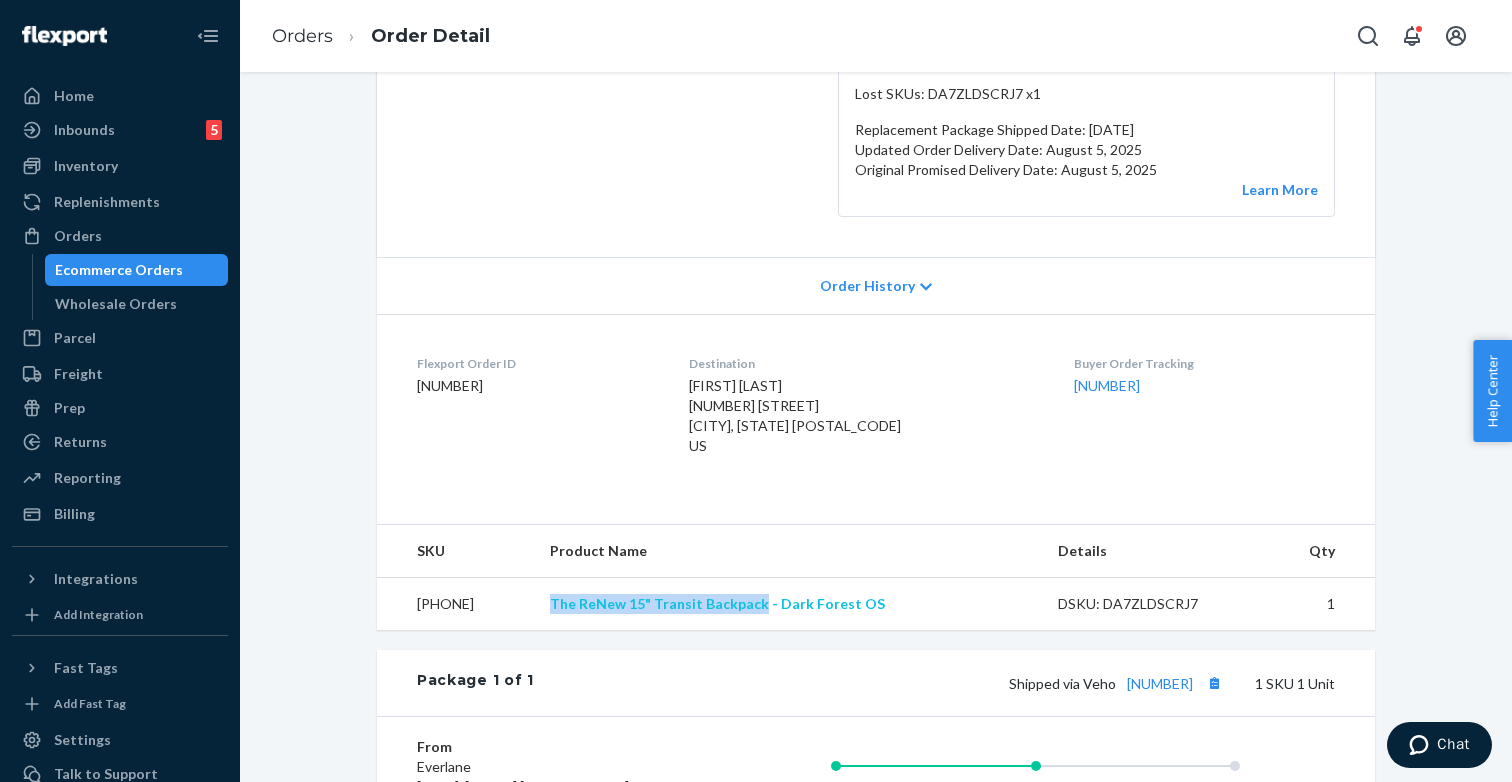 drag, startPoint x: 602, startPoint y: 599, endPoint x: 819, endPoint y: 604, distance: 217.0576 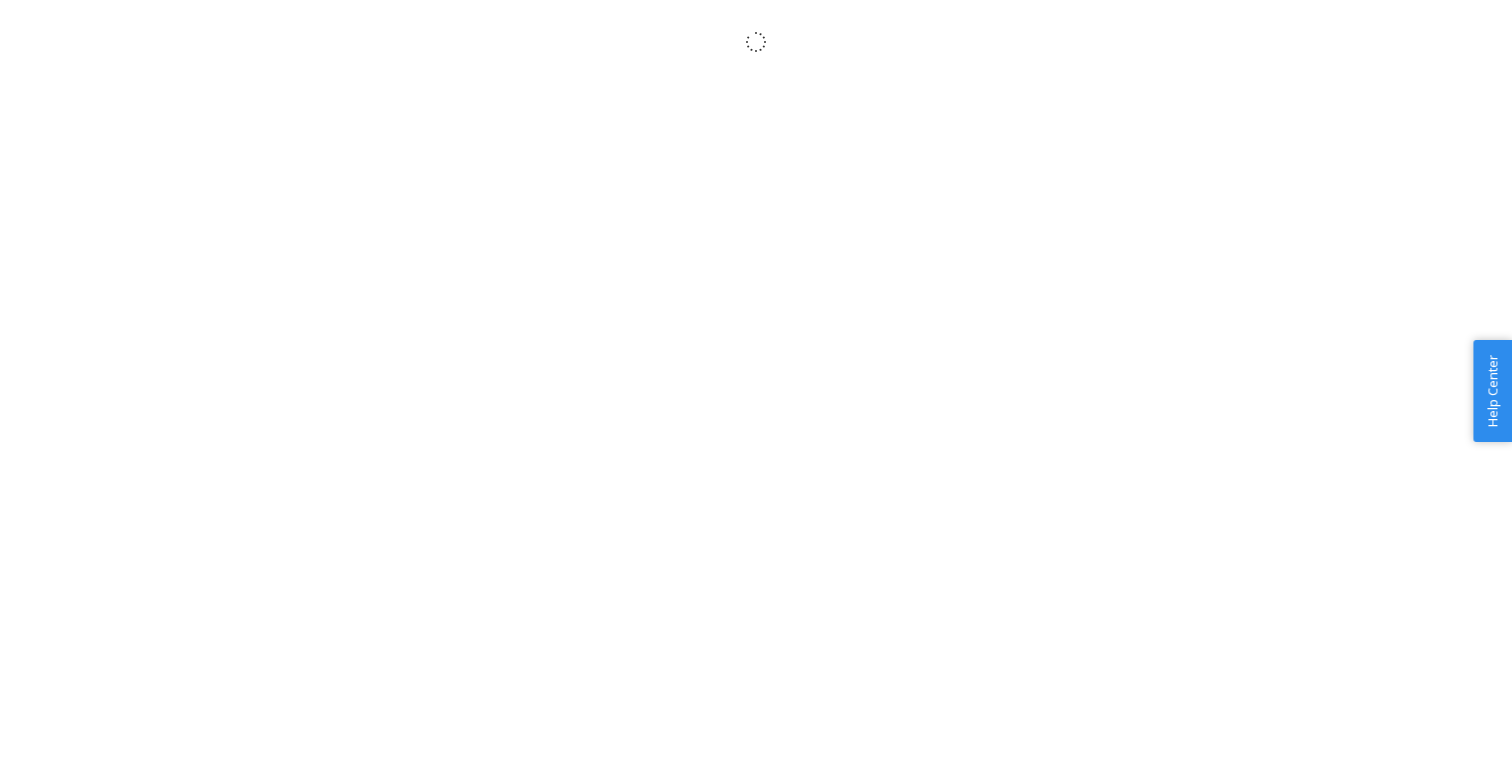 scroll, scrollTop: 0, scrollLeft: 0, axis: both 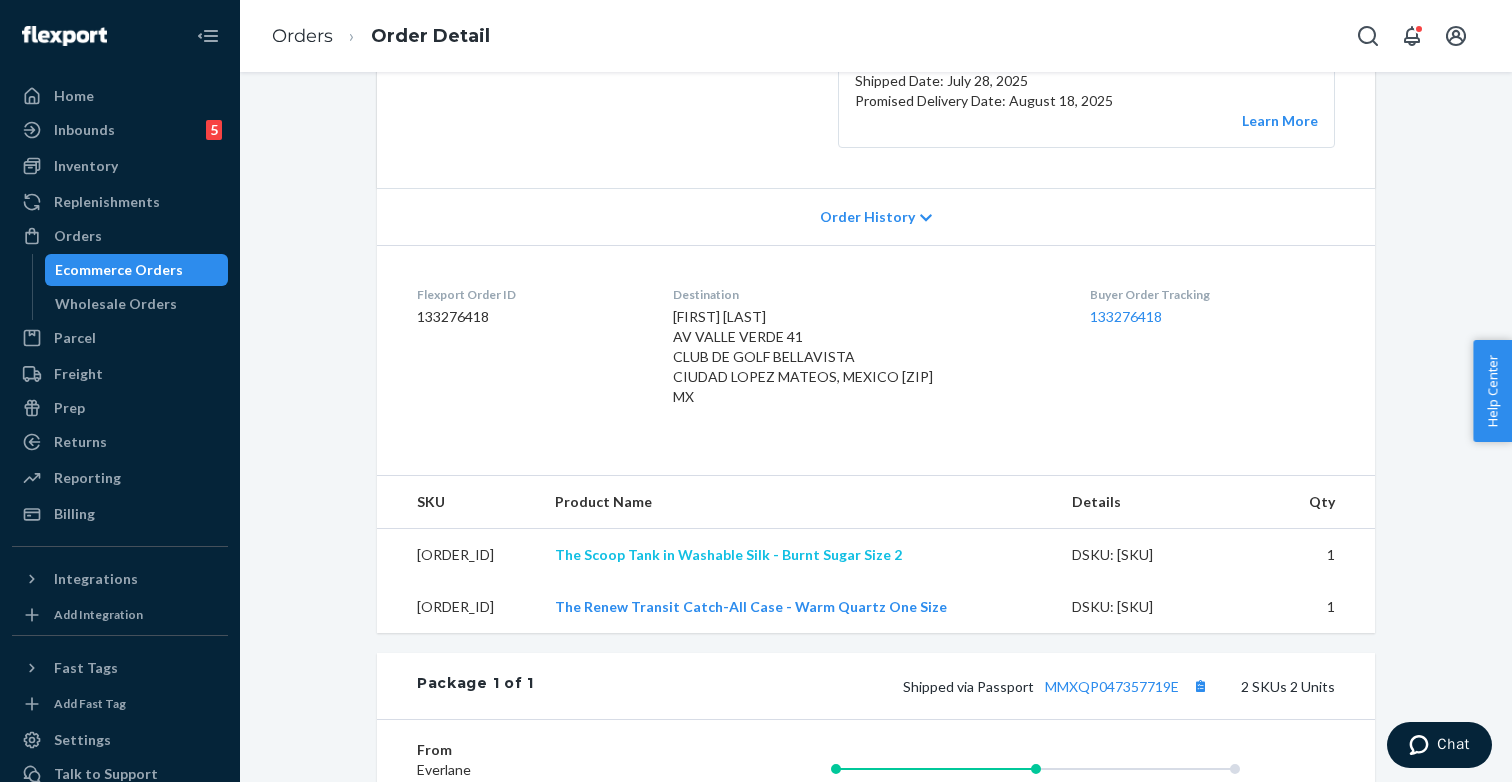 drag, startPoint x: 568, startPoint y: 559, endPoint x: 798, endPoint y: 549, distance: 230.21729 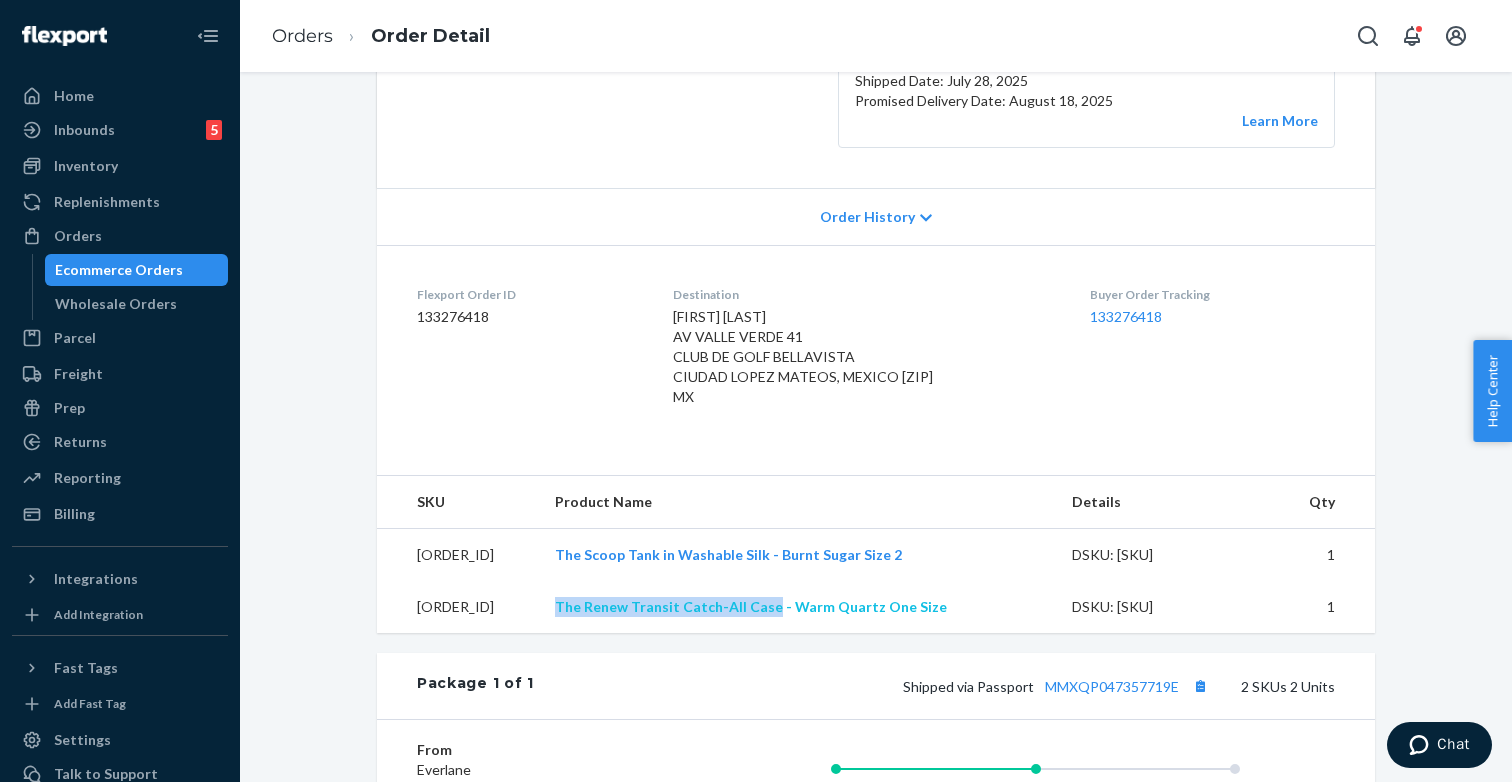 drag, startPoint x: 588, startPoint y: 600, endPoint x: 804, endPoint y: 600, distance: 216 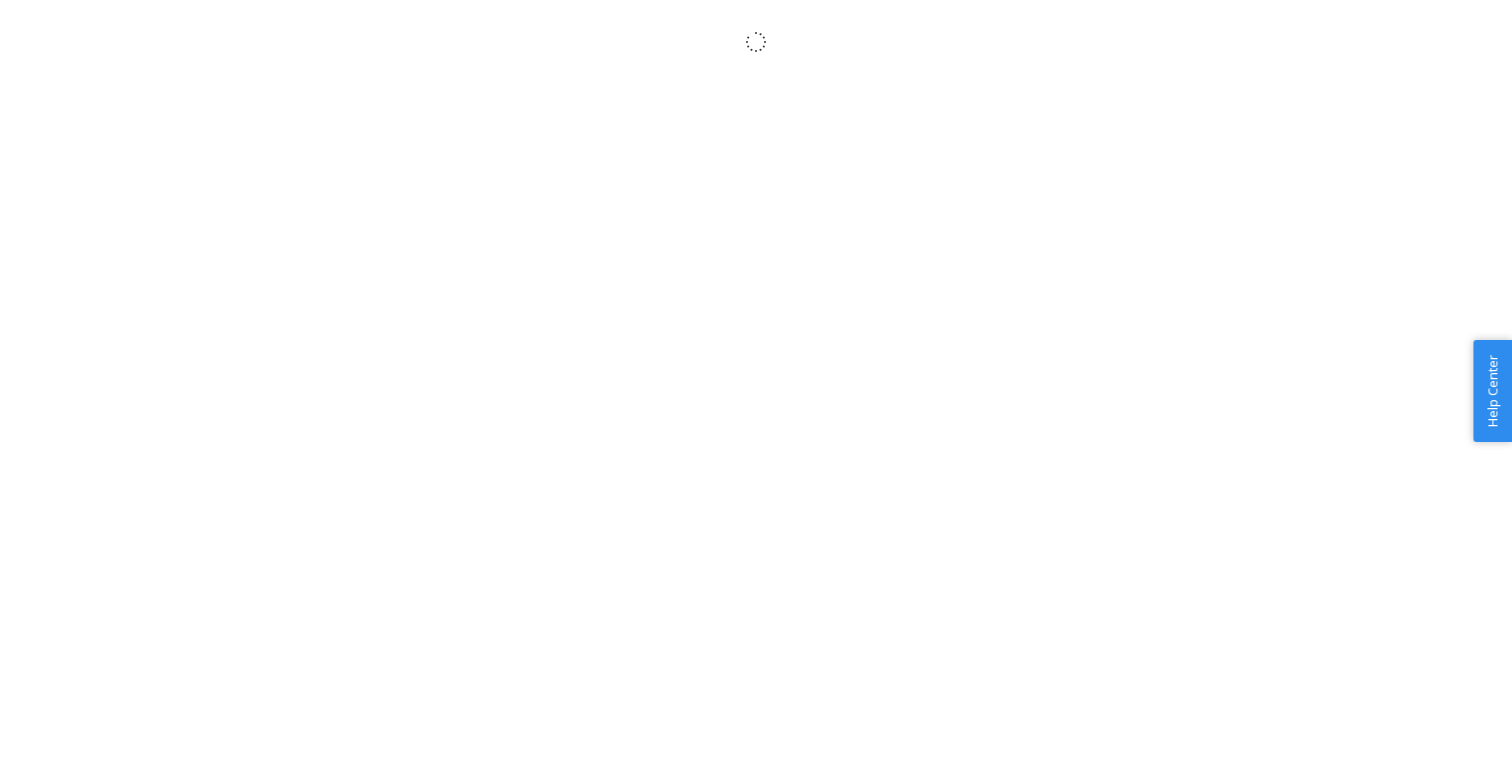 scroll, scrollTop: 0, scrollLeft: 0, axis: both 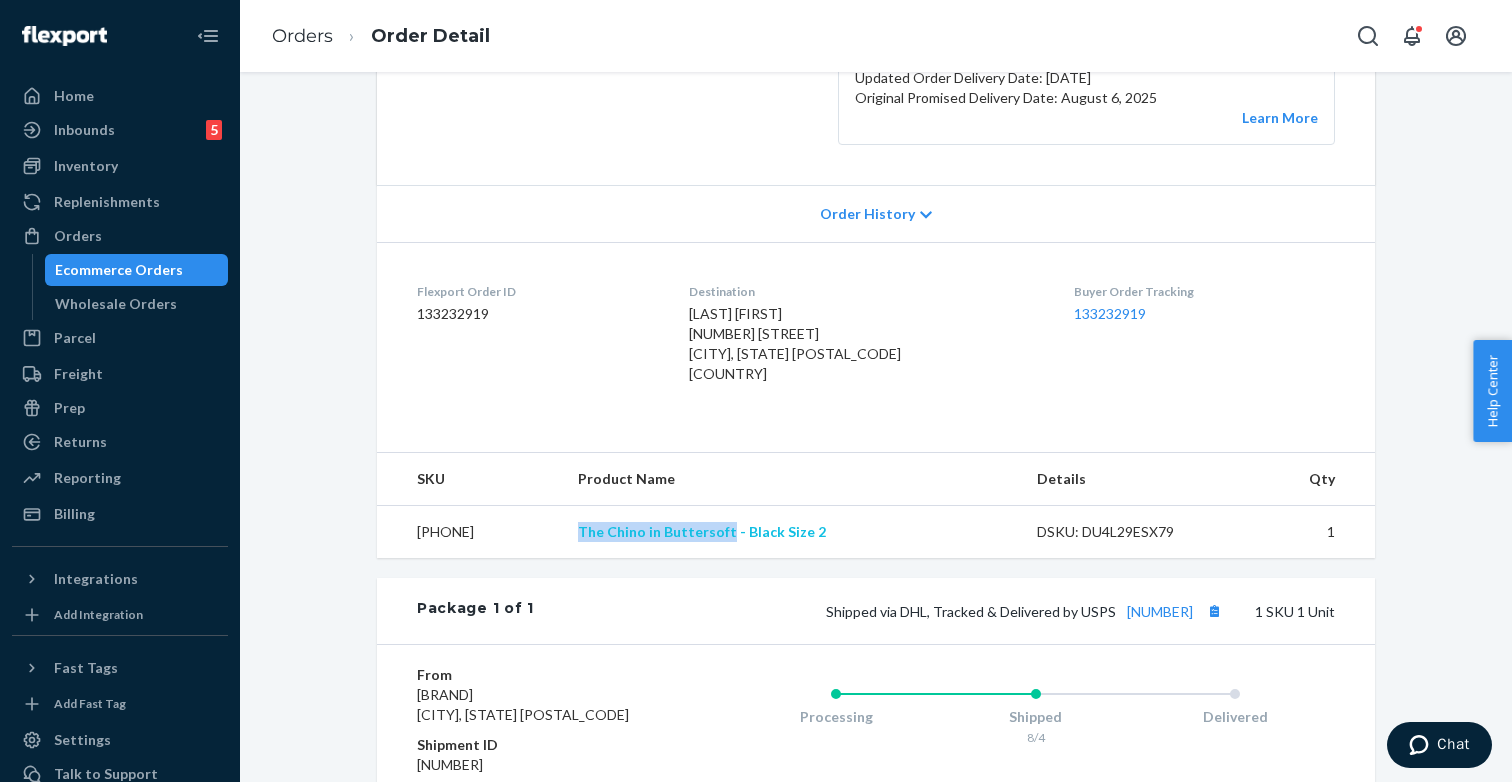 drag, startPoint x: 637, startPoint y: 525, endPoint x: 795, endPoint y: 527, distance: 158.01266 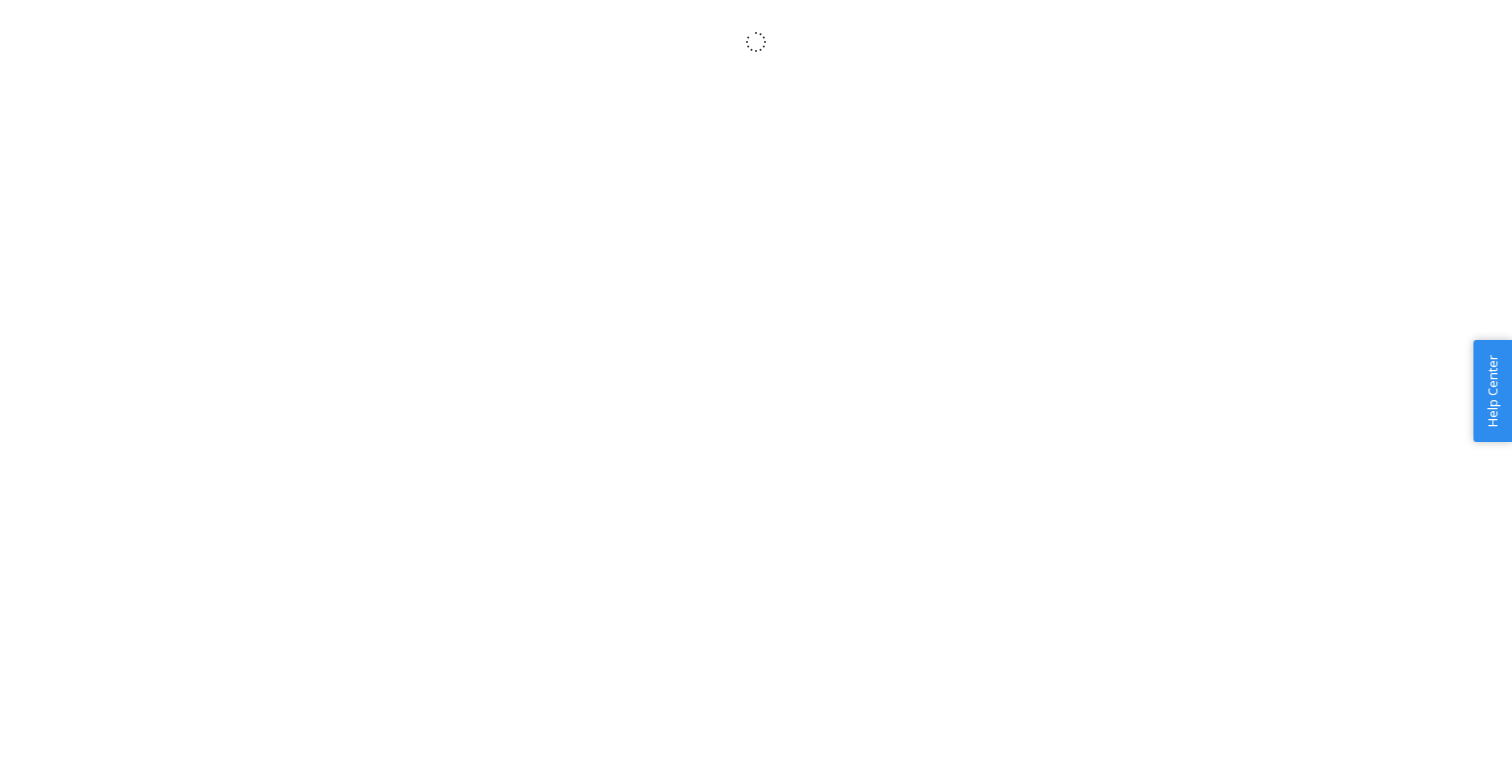 scroll, scrollTop: 0, scrollLeft: 0, axis: both 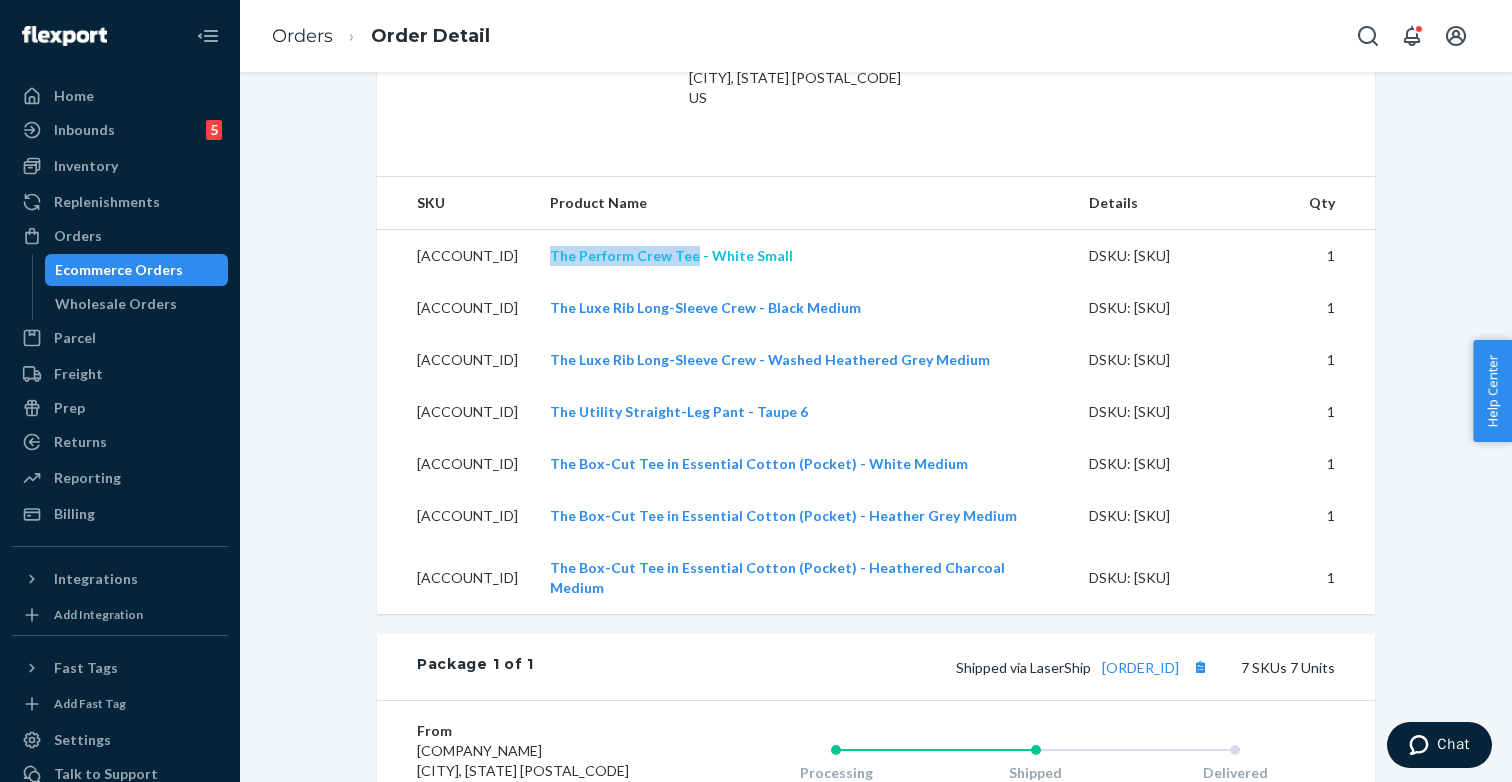 drag, startPoint x: 561, startPoint y: 278, endPoint x: 706, endPoint y: 280, distance: 145.0138 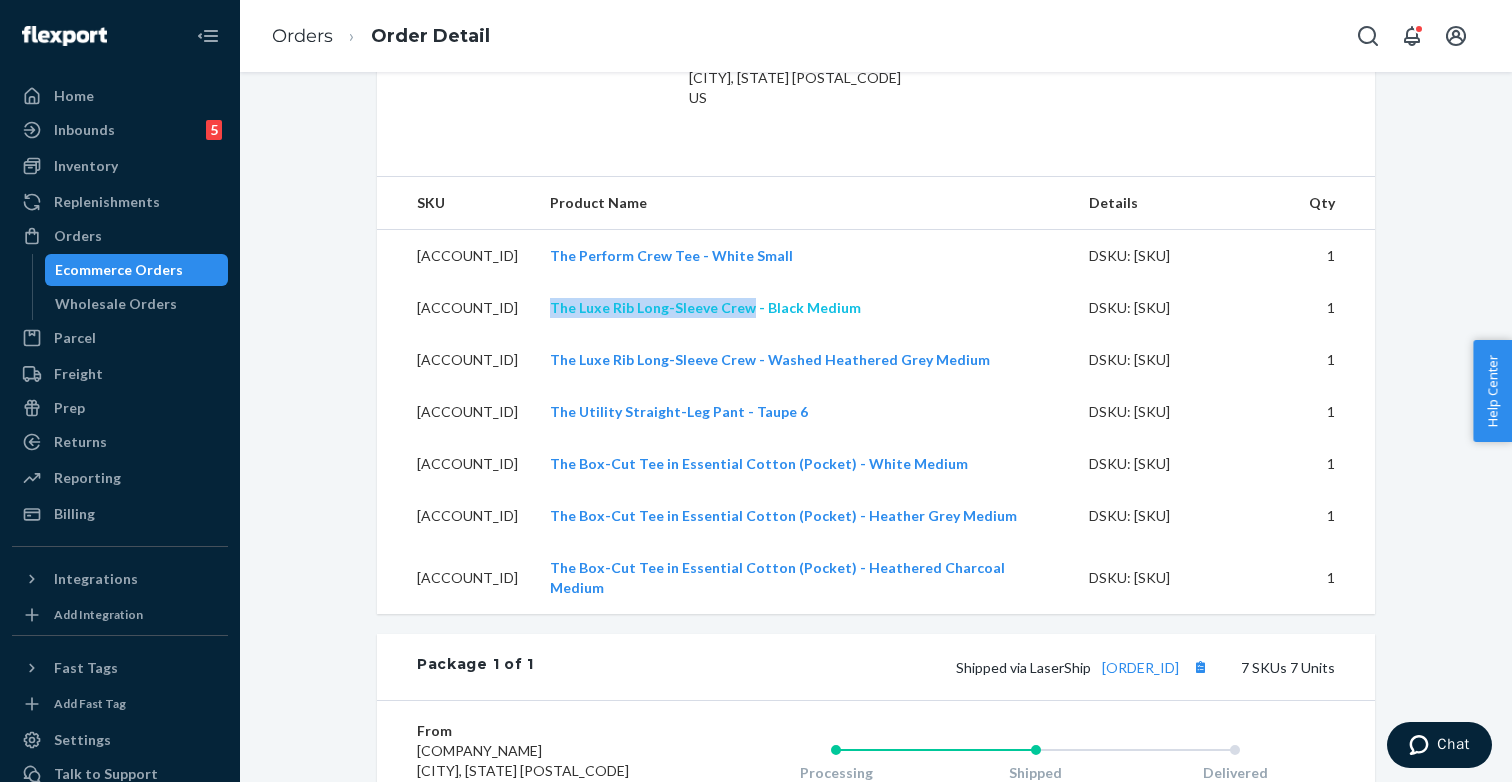 drag, startPoint x: 581, startPoint y: 331, endPoint x: 762, endPoint y: 334, distance: 181.02486 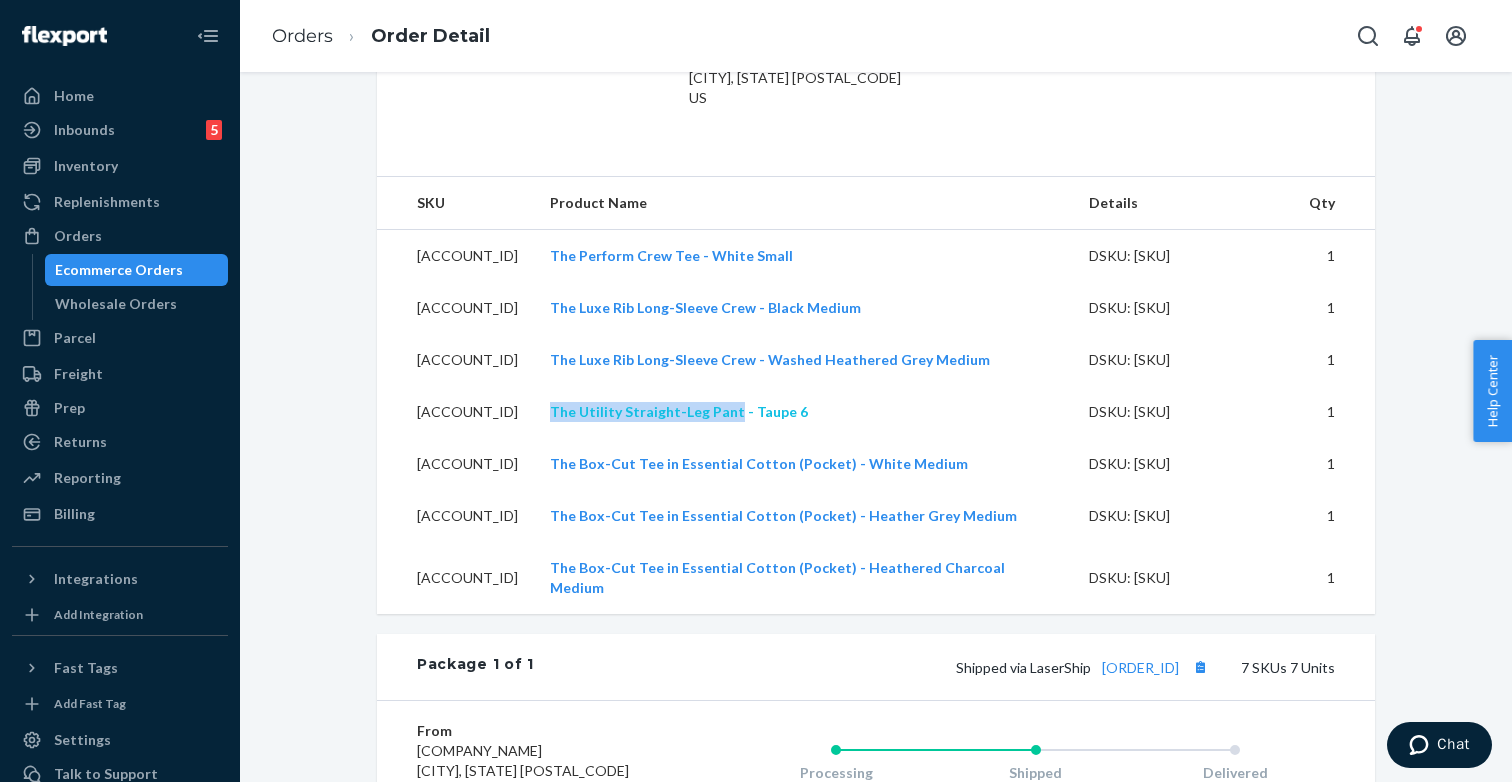 drag, startPoint x: 555, startPoint y: 435, endPoint x: 744, endPoint y: 436, distance: 189.00264 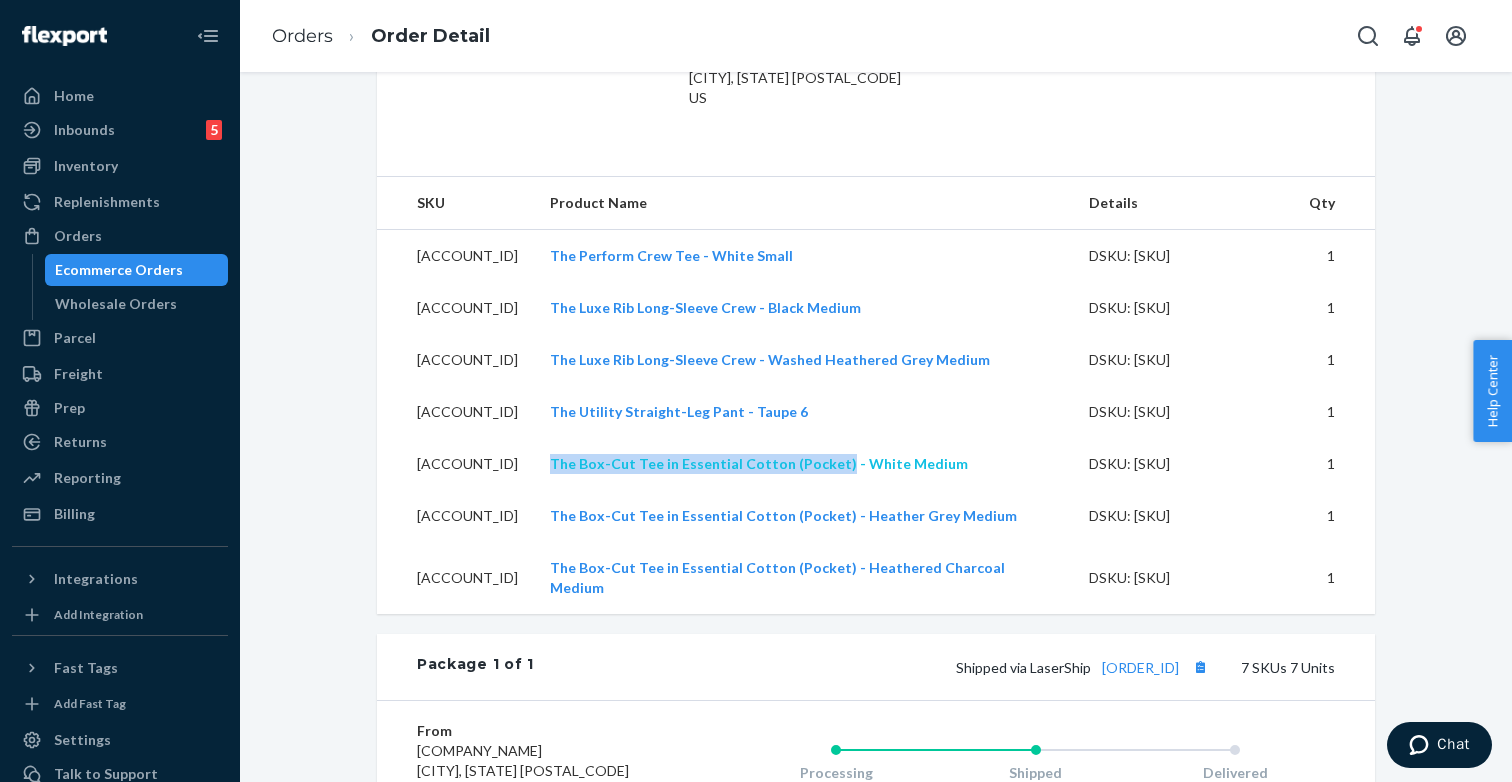 drag, startPoint x: 556, startPoint y: 483, endPoint x: 844, endPoint y: 490, distance: 288.08505 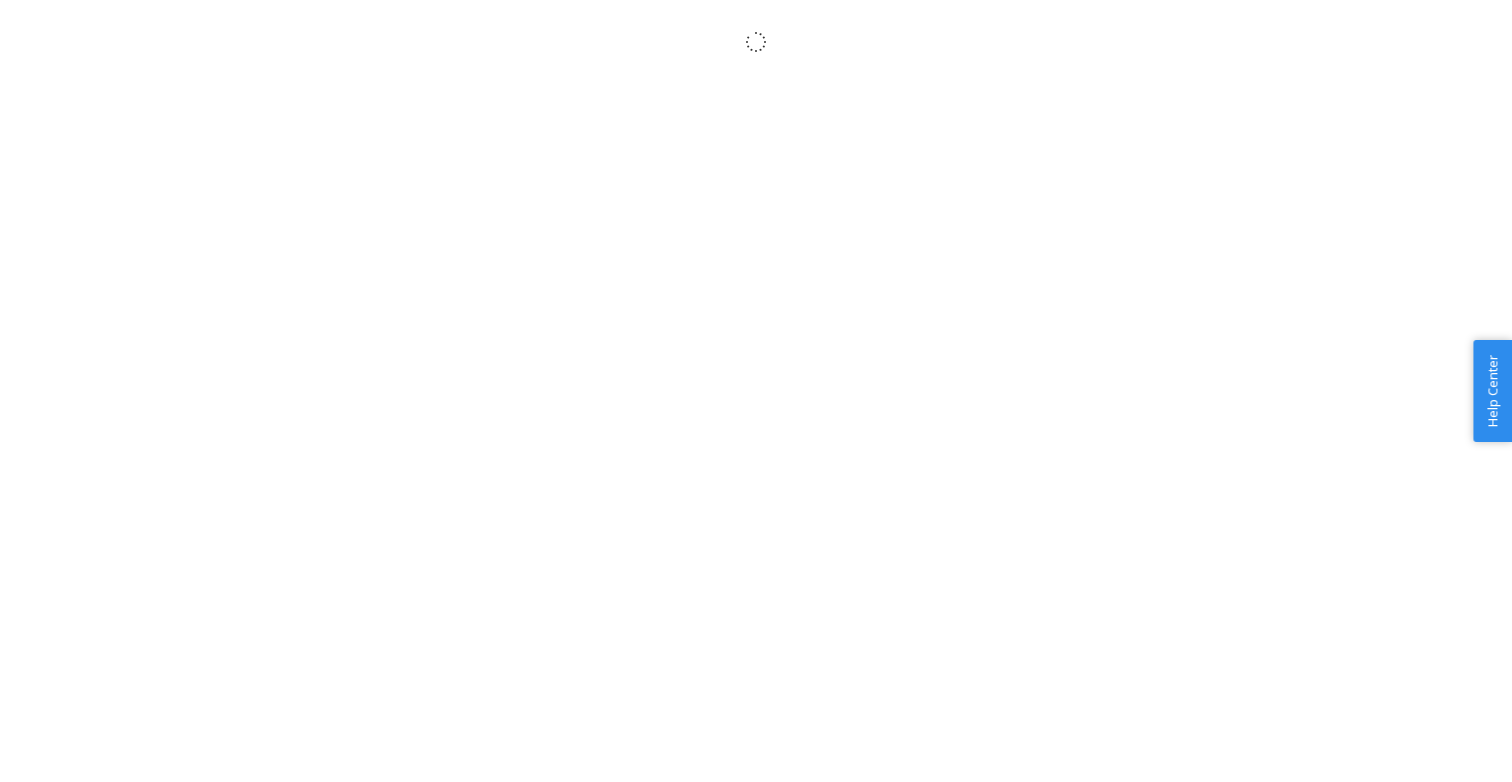 scroll, scrollTop: 0, scrollLeft: 0, axis: both 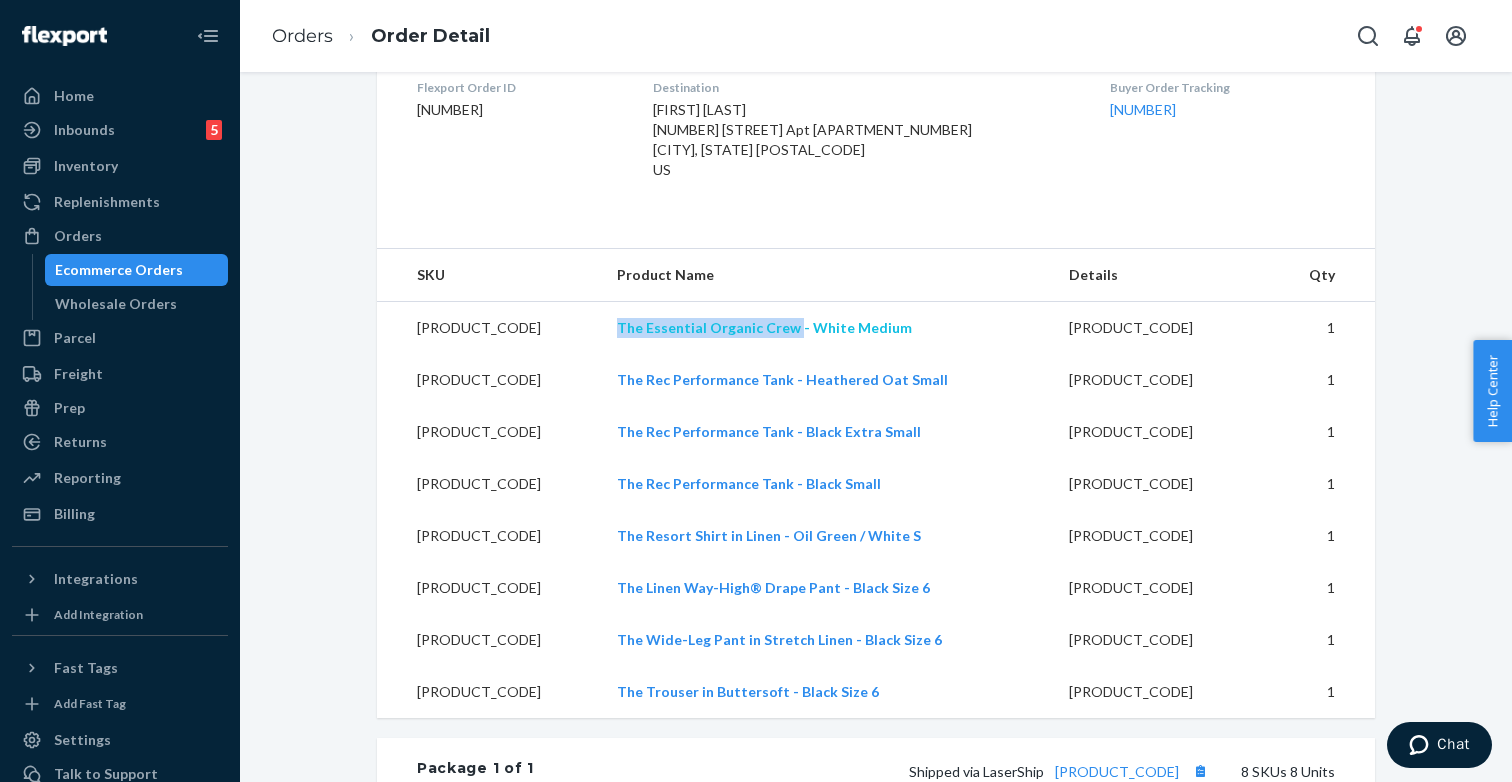 drag, startPoint x: 602, startPoint y: 324, endPoint x: 789, endPoint y: 324, distance: 187 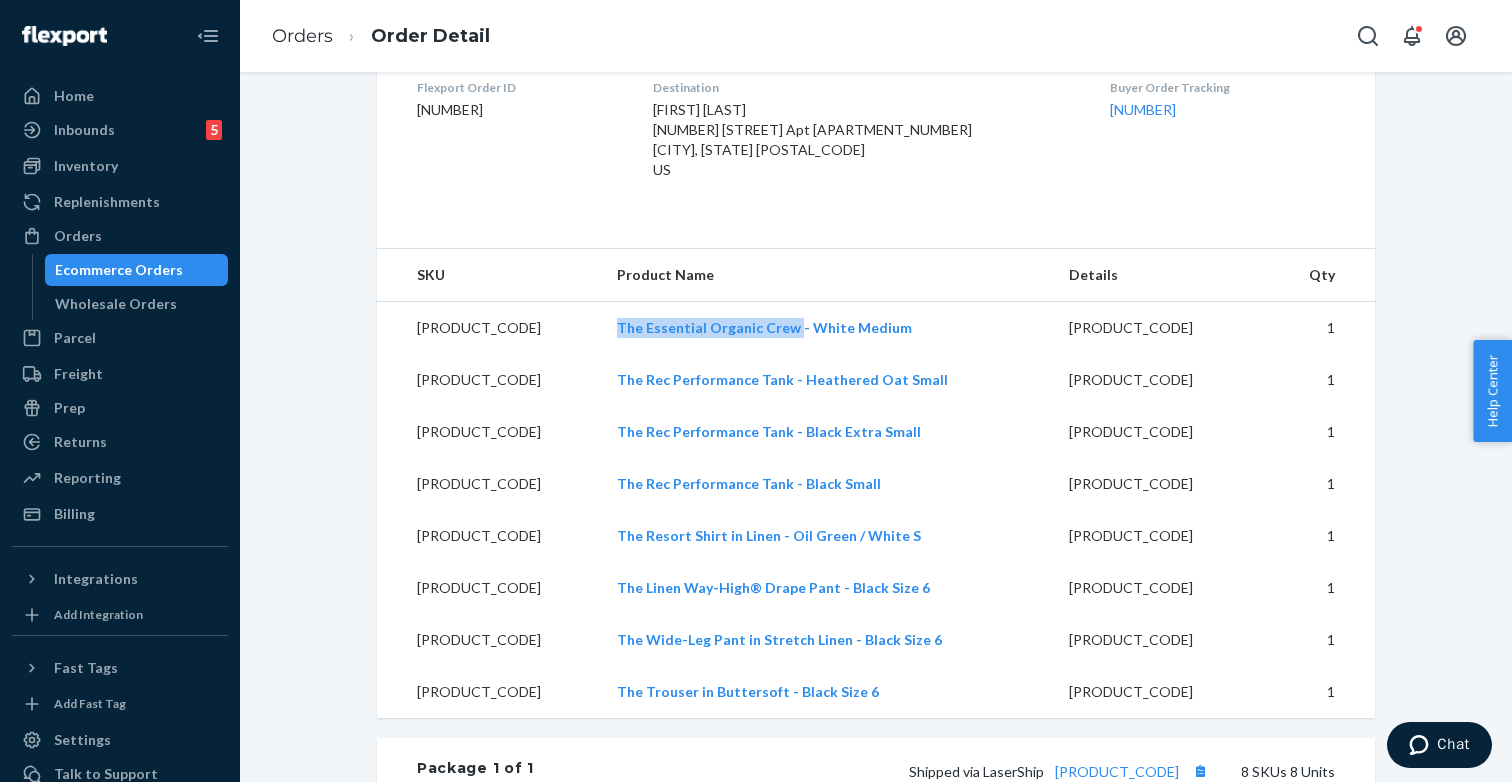 copy on "The Essential Organic Crew" 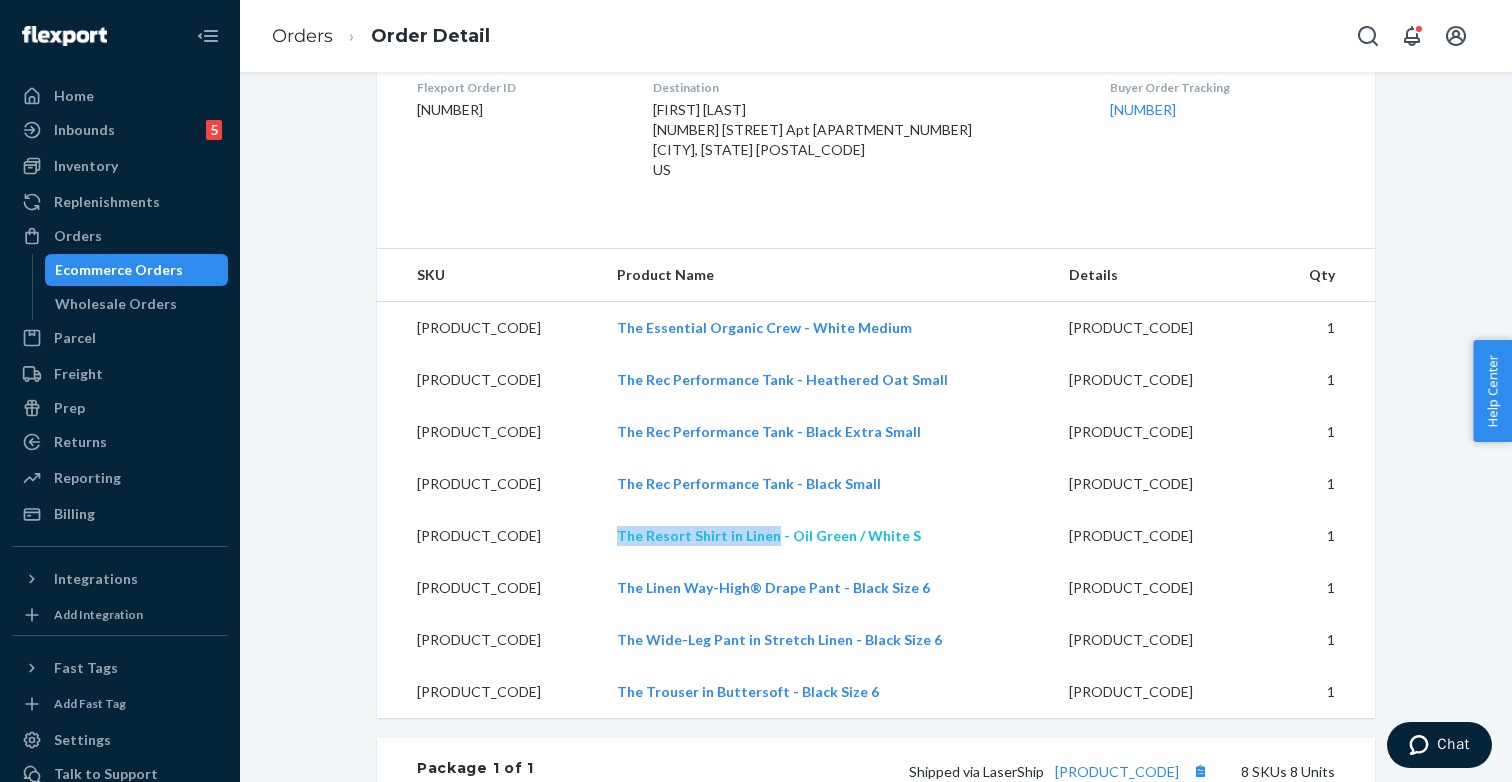 drag, startPoint x: 599, startPoint y: 535, endPoint x: 767, endPoint y: 539, distance: 168.0476 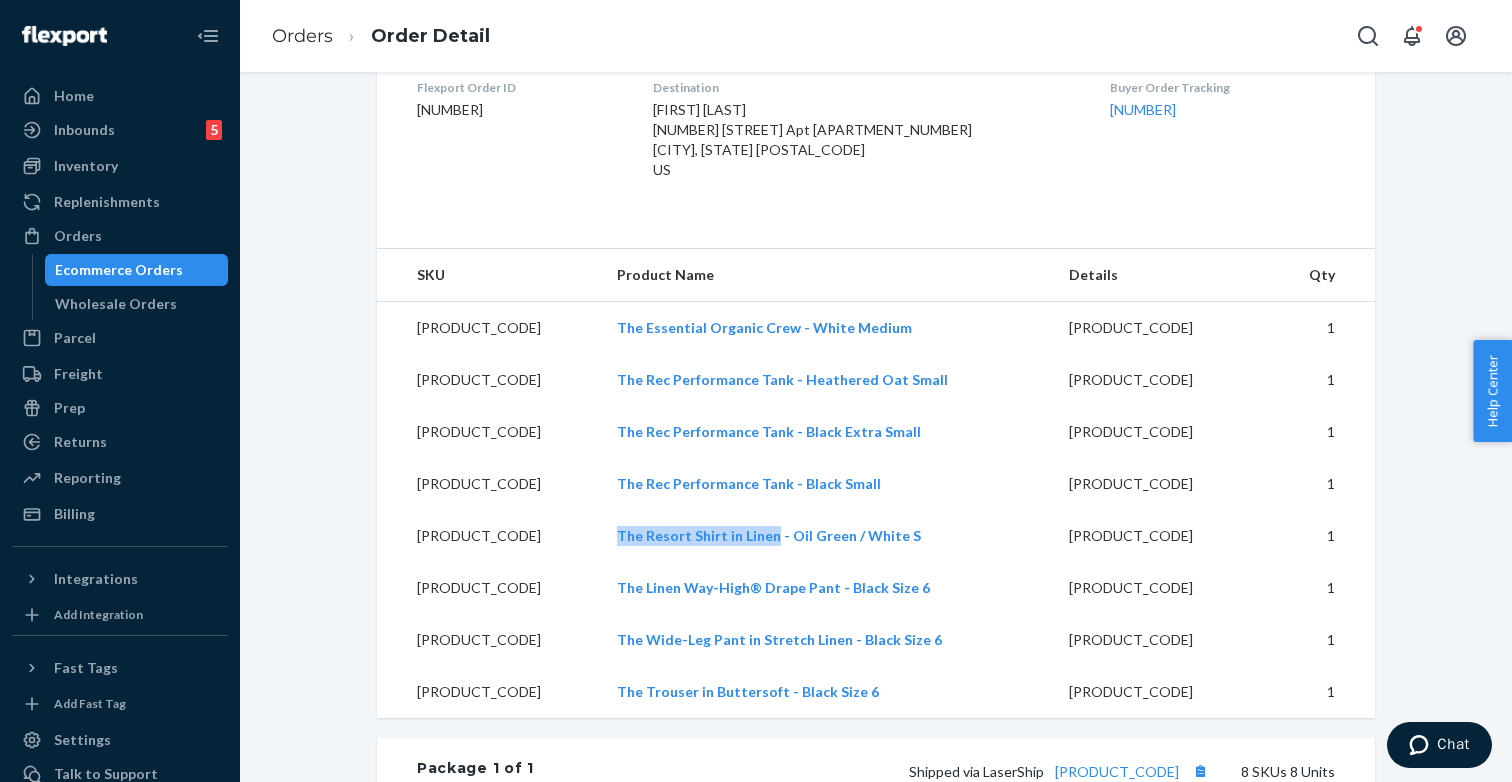 drag, startPoint x: 595, startPoint y: 597, endPoint x: 825, endPoint y: 597, distance: 230 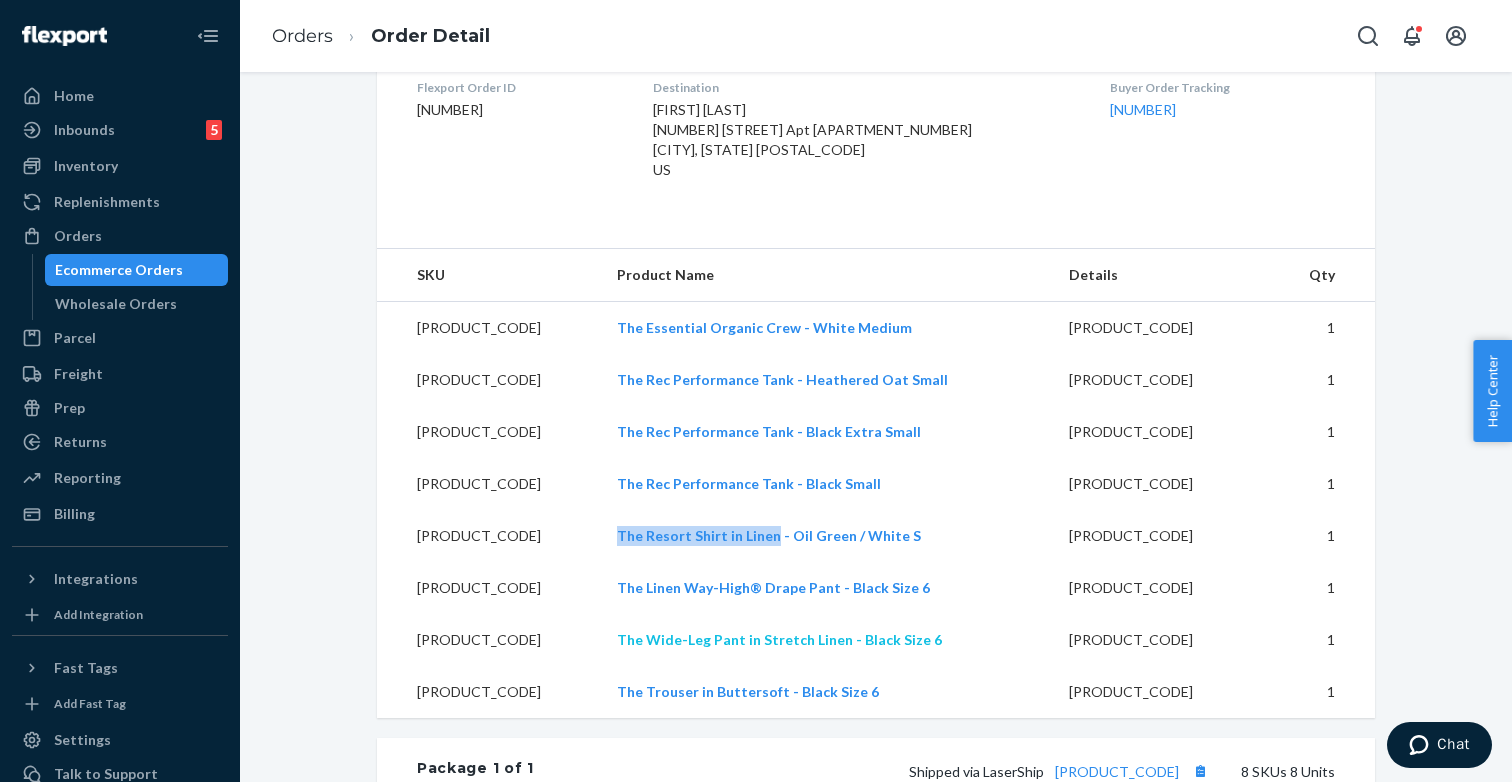 drag, startPoint x: 599, startPoint y: 648, endPoint x: 837, endPoint y: 647, distance: 238.0021 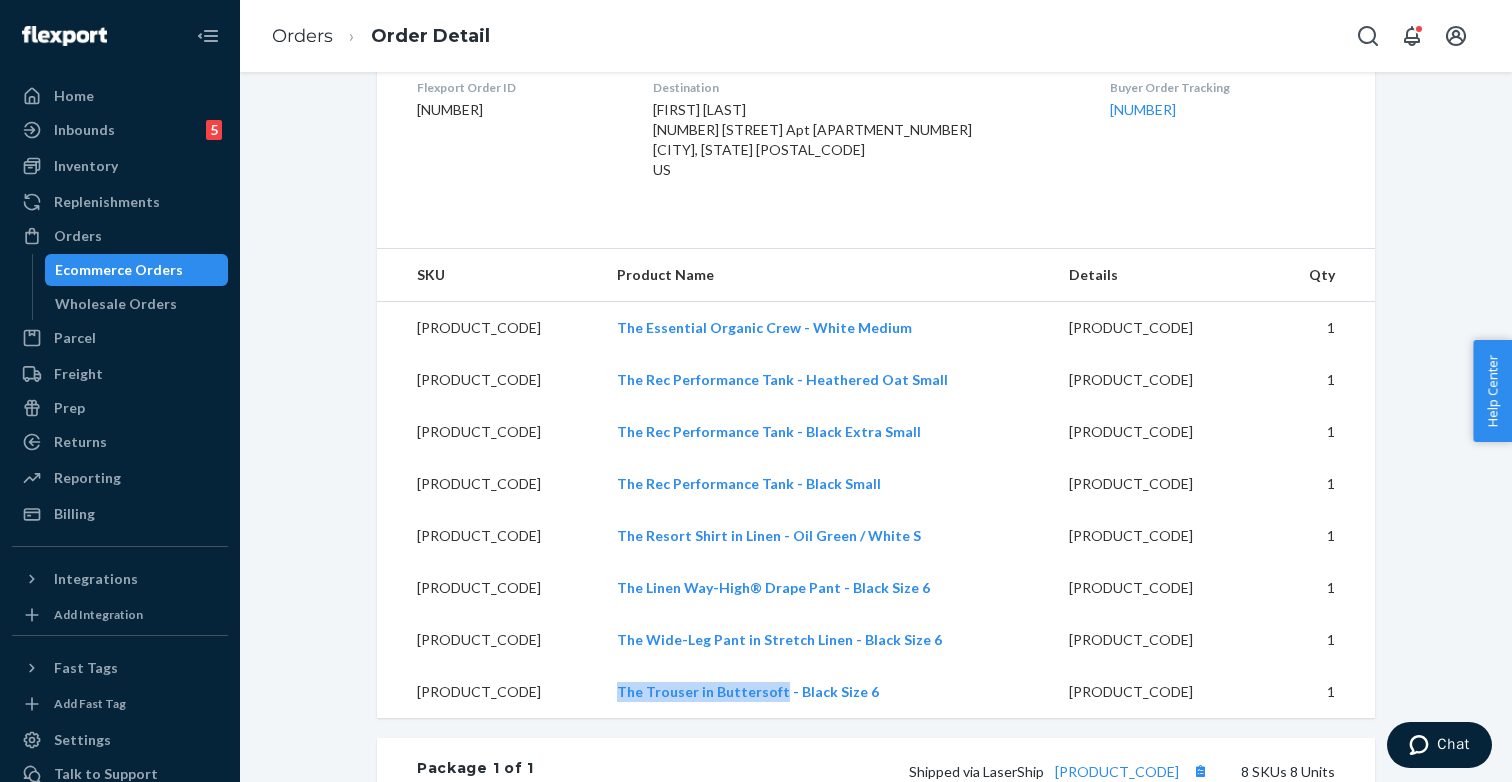 drag, startPoint x: 610, startPoint y: 701, endPoint x: 772, endPoint y: 701, distance: 162 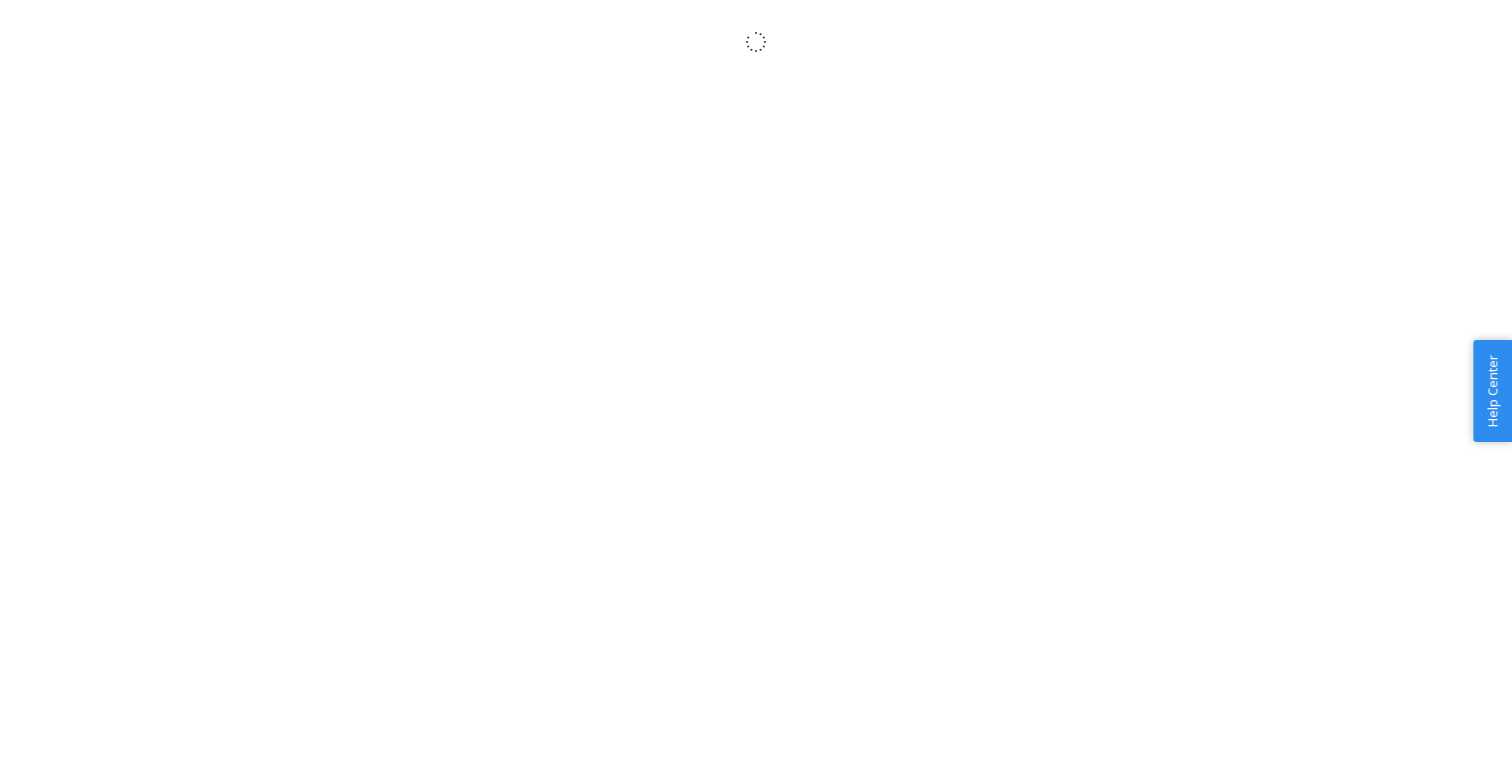 scroll, scrollTop: 0, scrollLeft: 0, axis: both 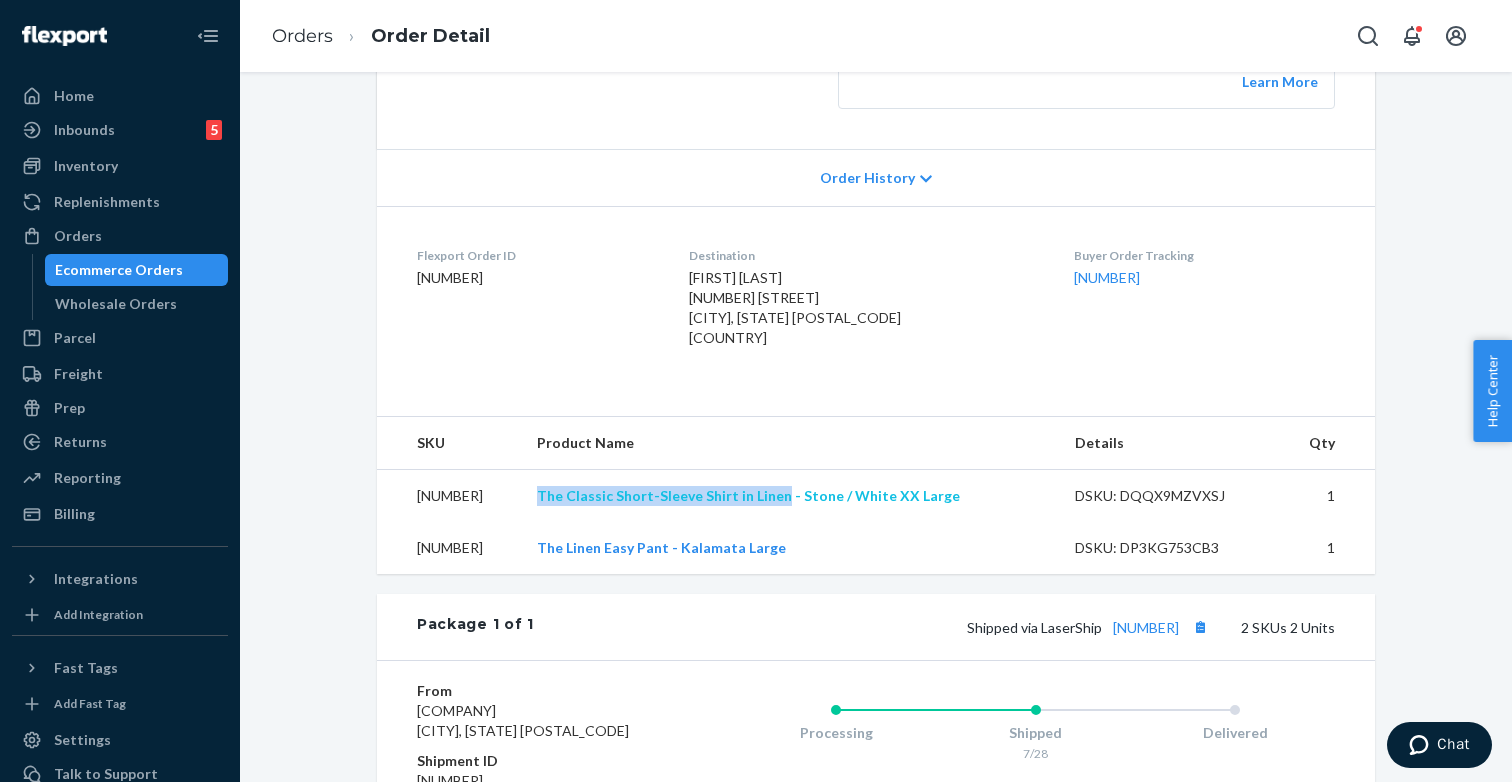 drag, startPoint x: 589, startPoint y: 493, endPoint x: 821, endPoint y: 496, distance: 232.0194 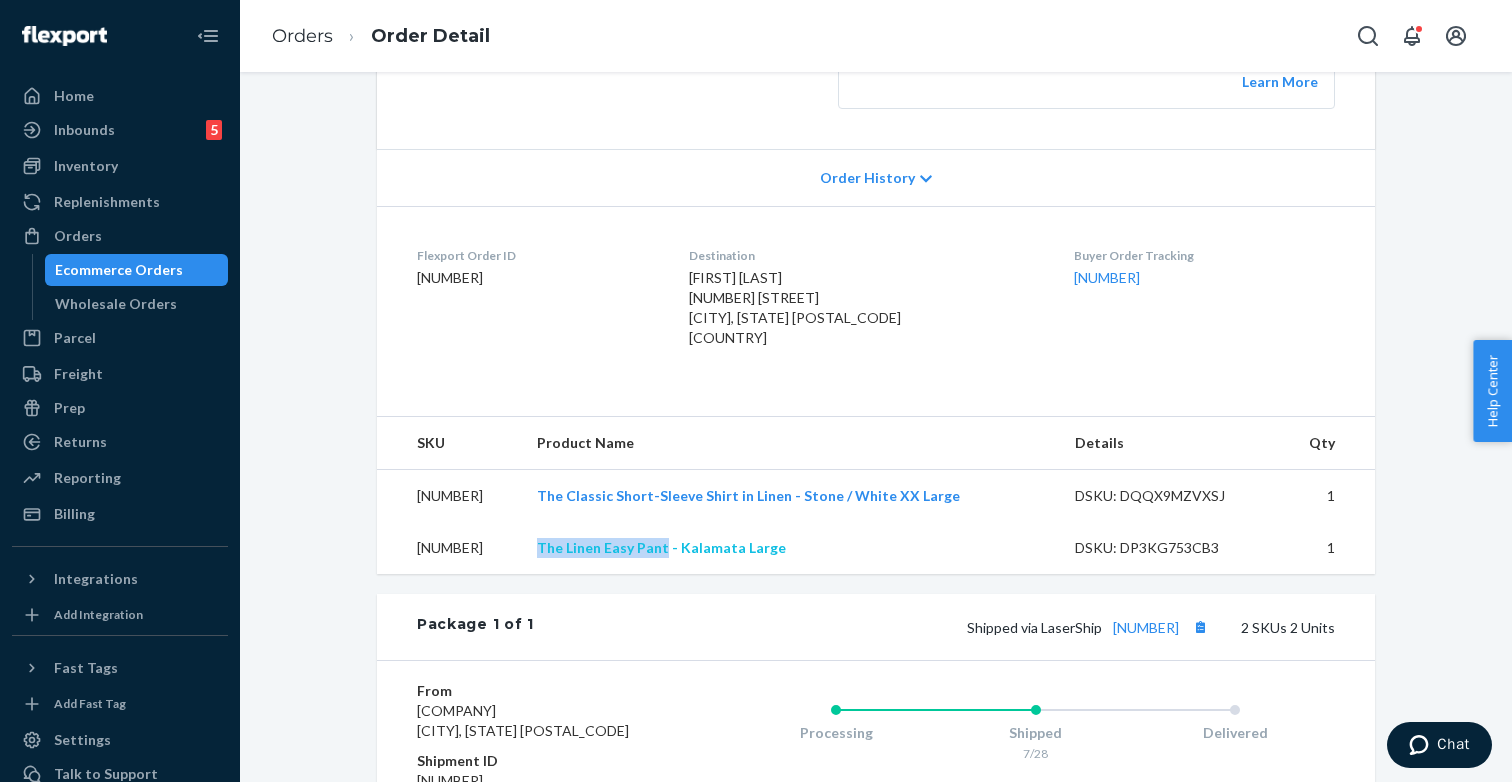 drag, startPoint x: 572, startPoint y: 549, endPoint x: 711, endPoint y: 552, distance: 139.03236 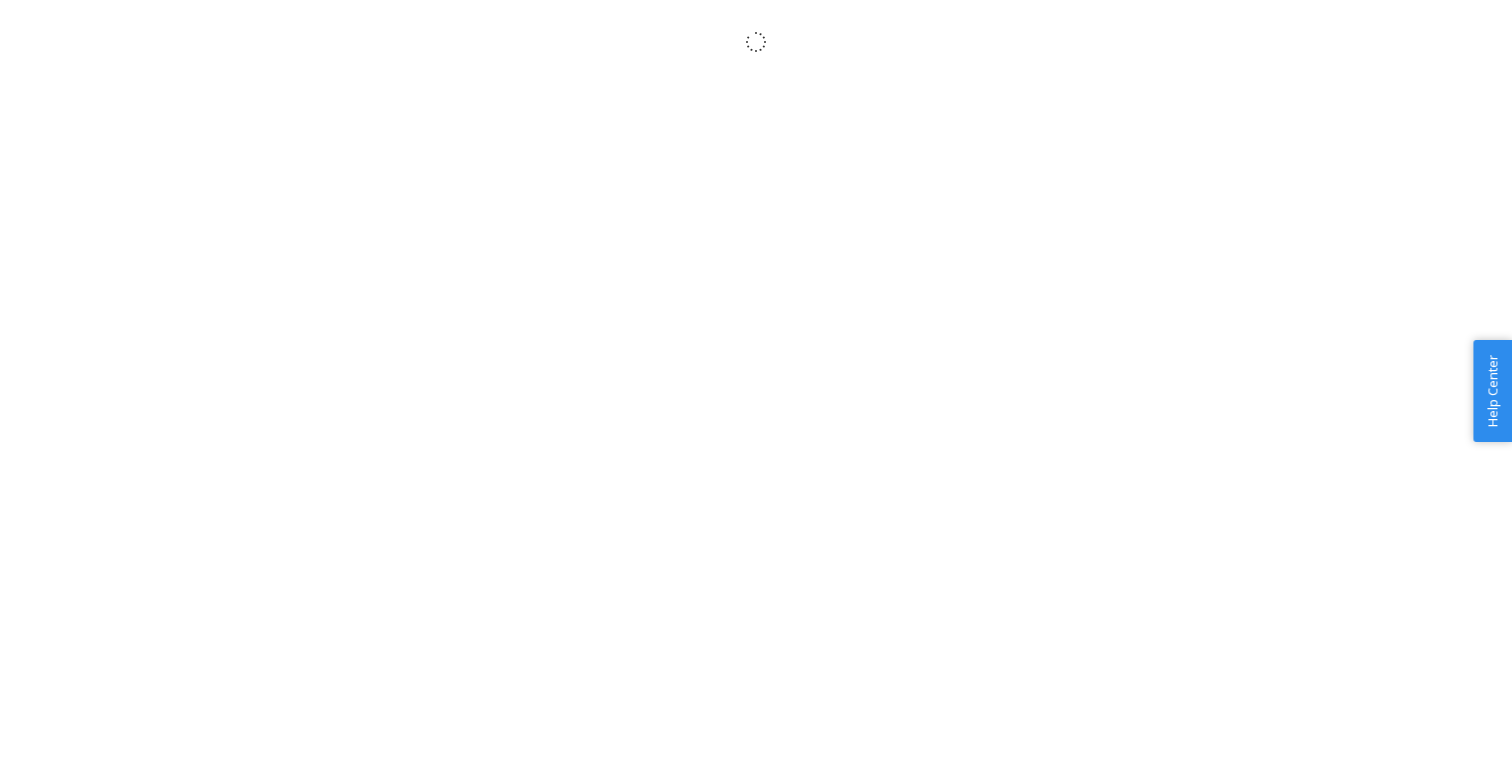 scroll, scrollTop: 0, scrollLeft: 0, axis: both 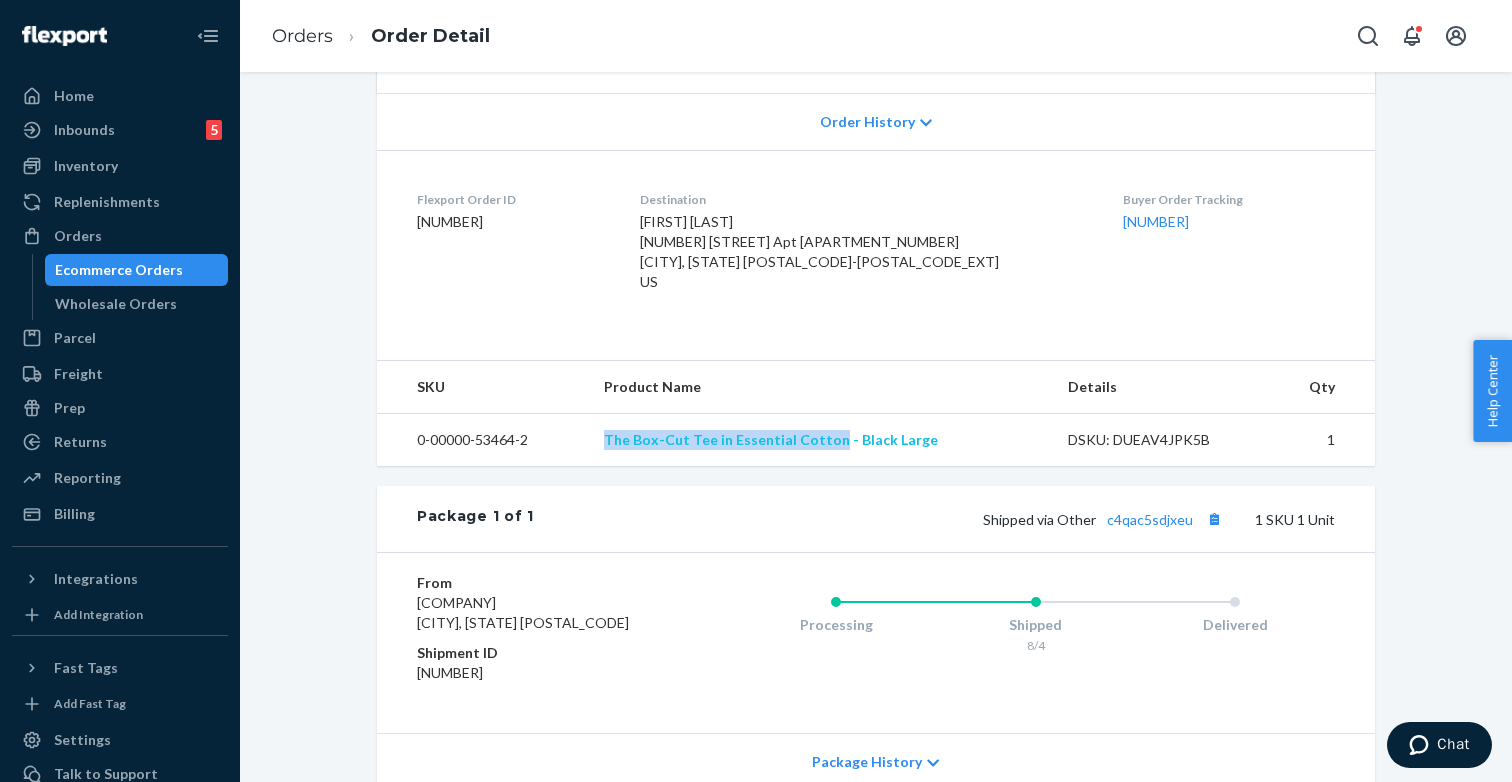 drag, startPoint x: 603, startPoint y: 438, endPoint x: 836, endPoint y: 442, distance: 233.03433 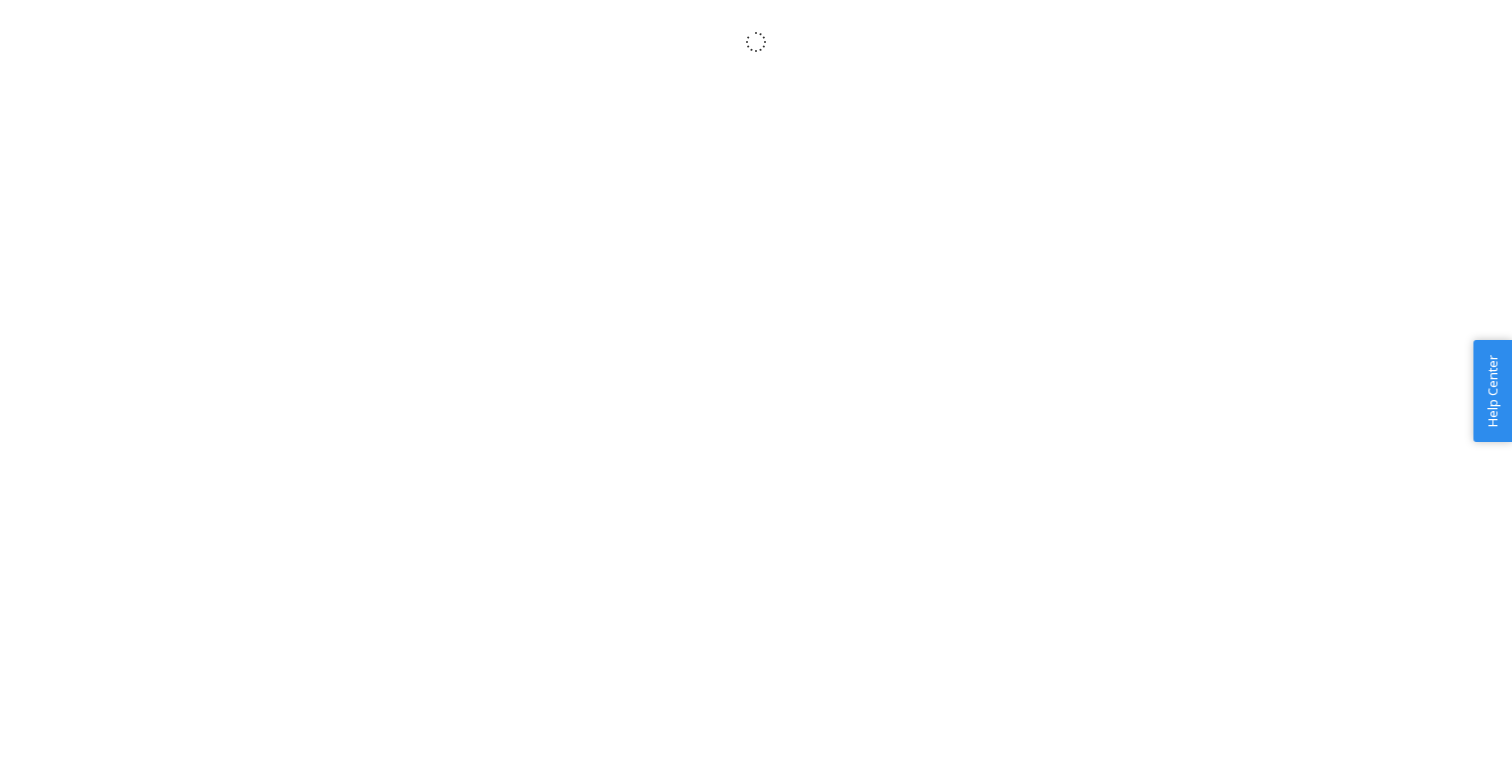 scroll, scrollTop: 0, scrollLeft: 0, axis: both 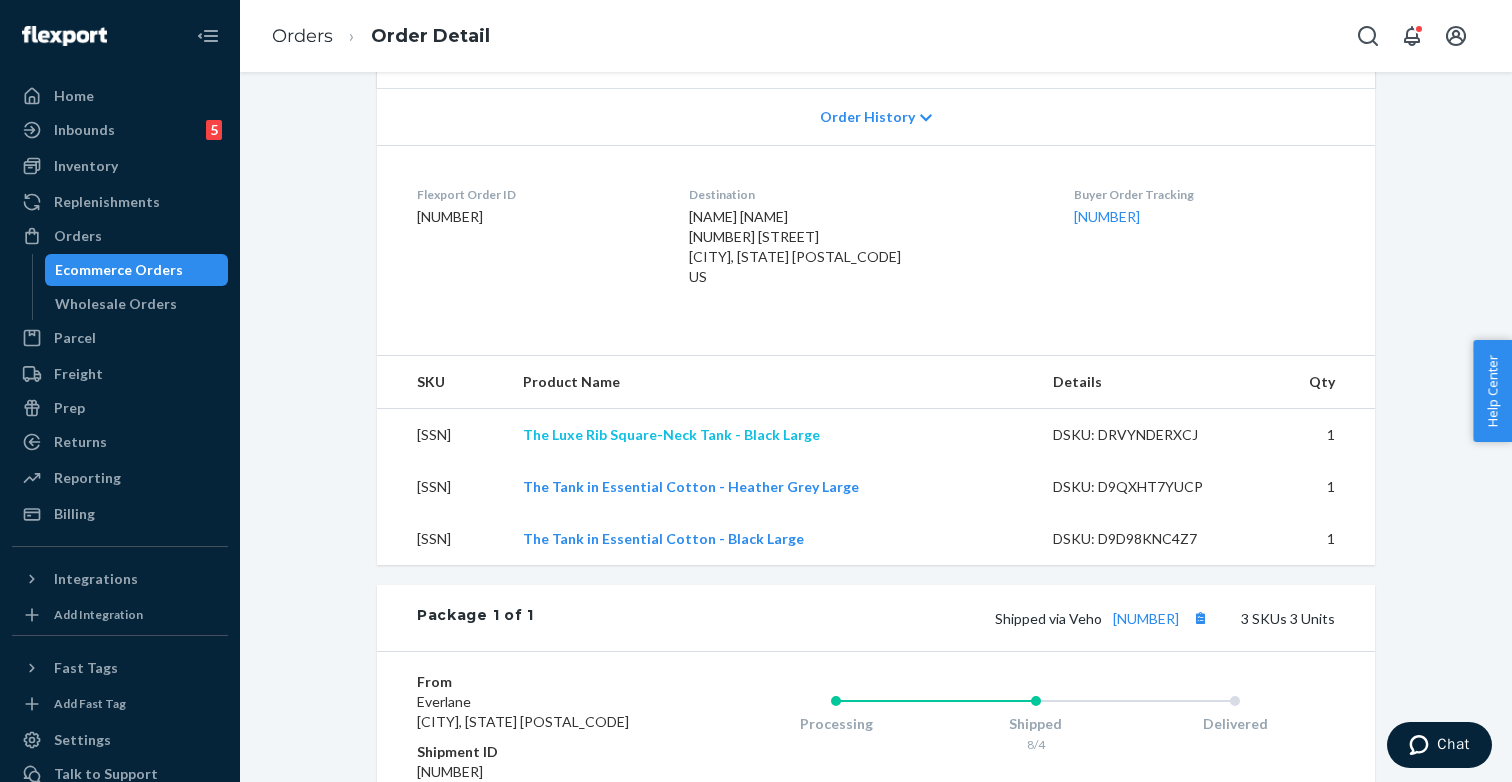drag, startPoint x: 595, startPoint y: 443, endPoint x: 811, endPoint y: 441, distance: 216.00926 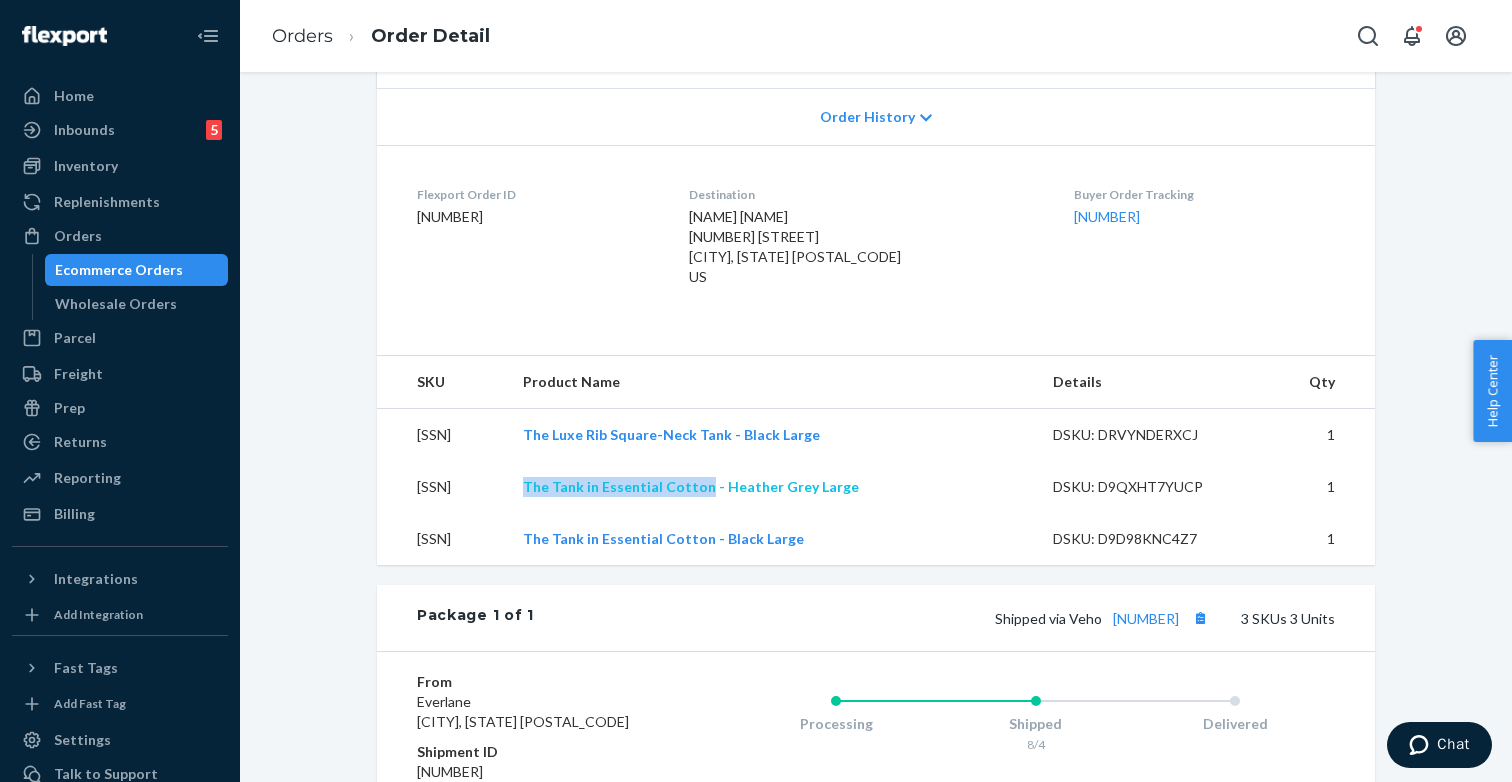 drag, startPoint x: 598, startPoint y: 481, endPoint x: 789, endPoint y: 487, distance: 191.09422 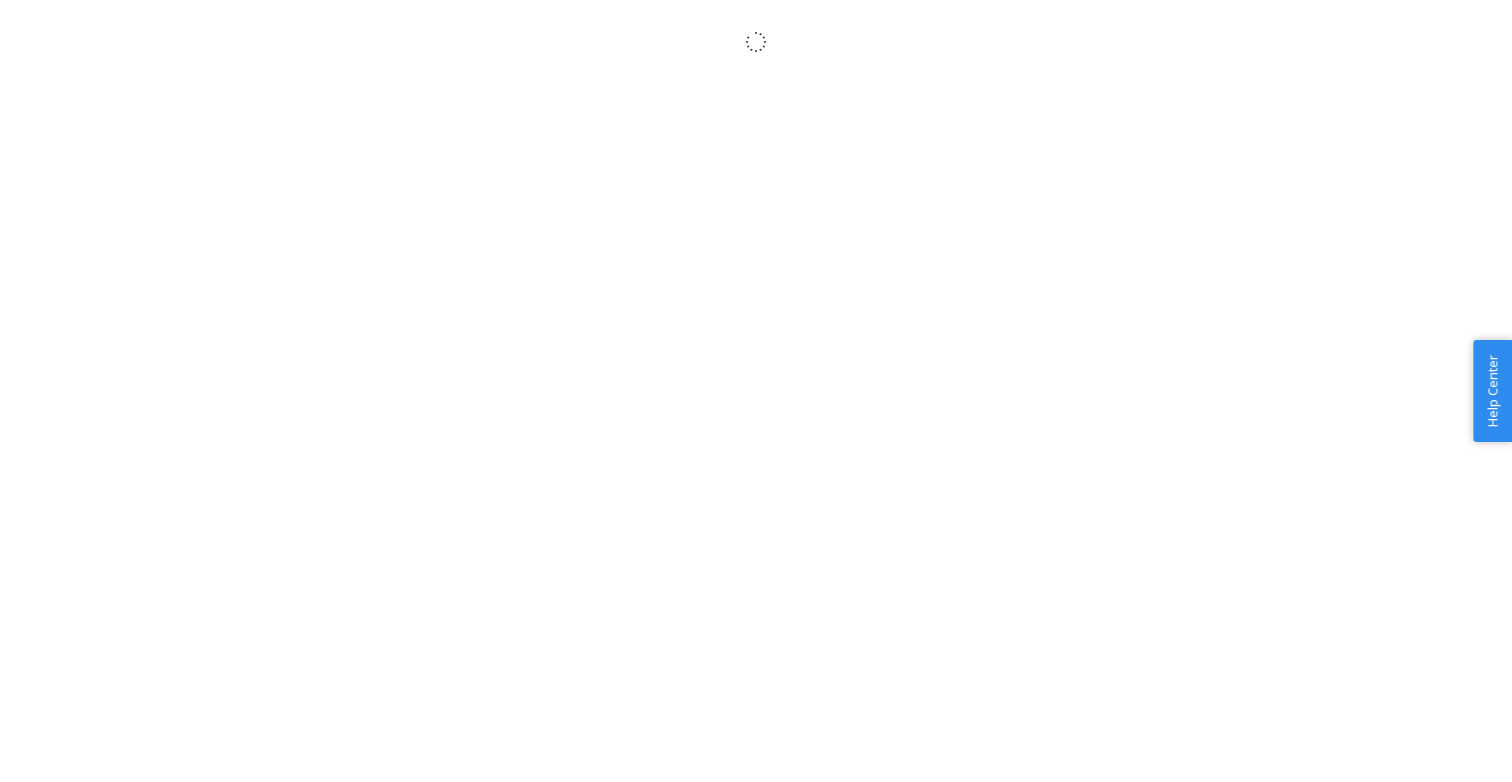 scroll, scrollTop: 0, scrollLeft: 0, axis: both 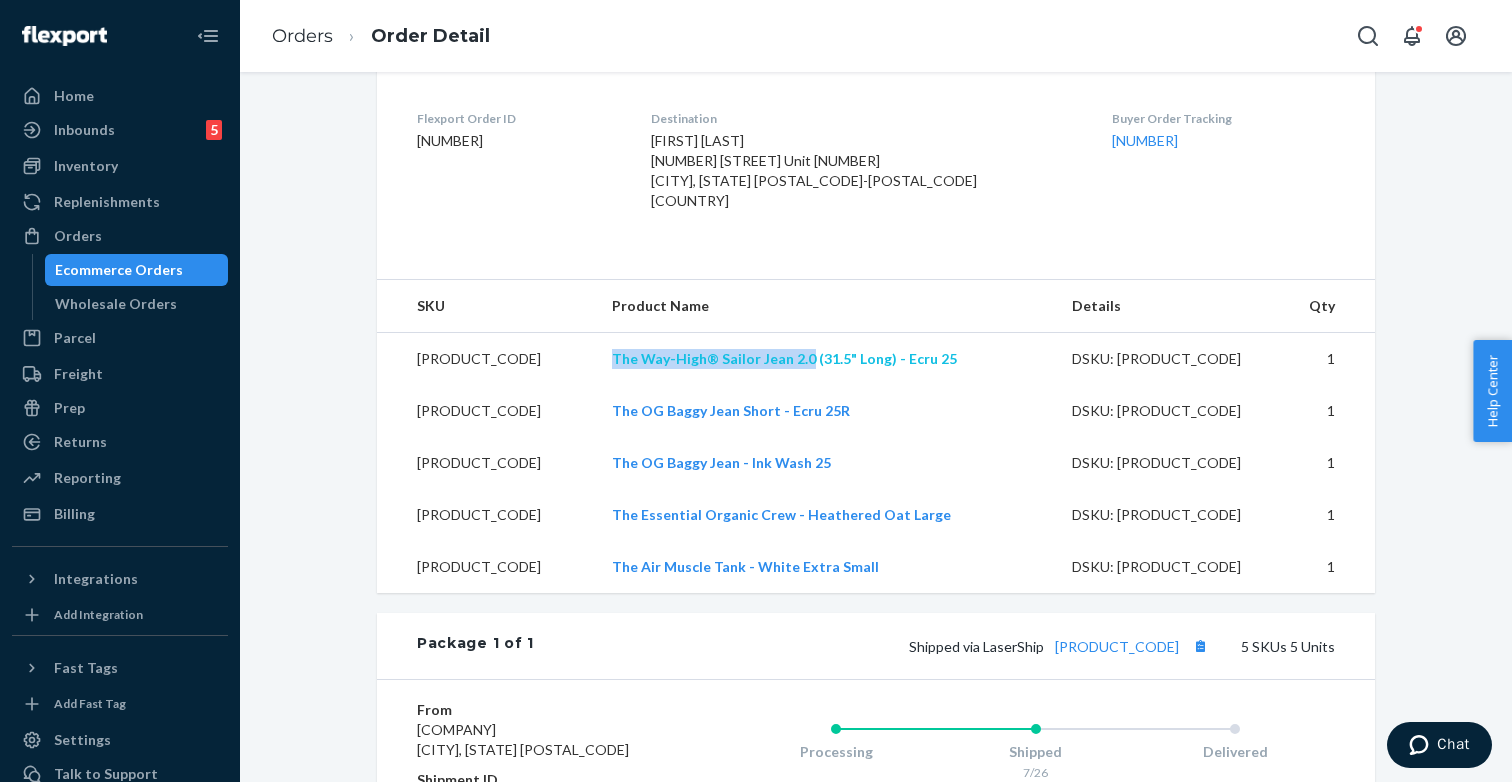 drag, startPoint x: 593, startPoint y: 356, endPoint x: 801, endPoint y: 366, distance: 208.24025 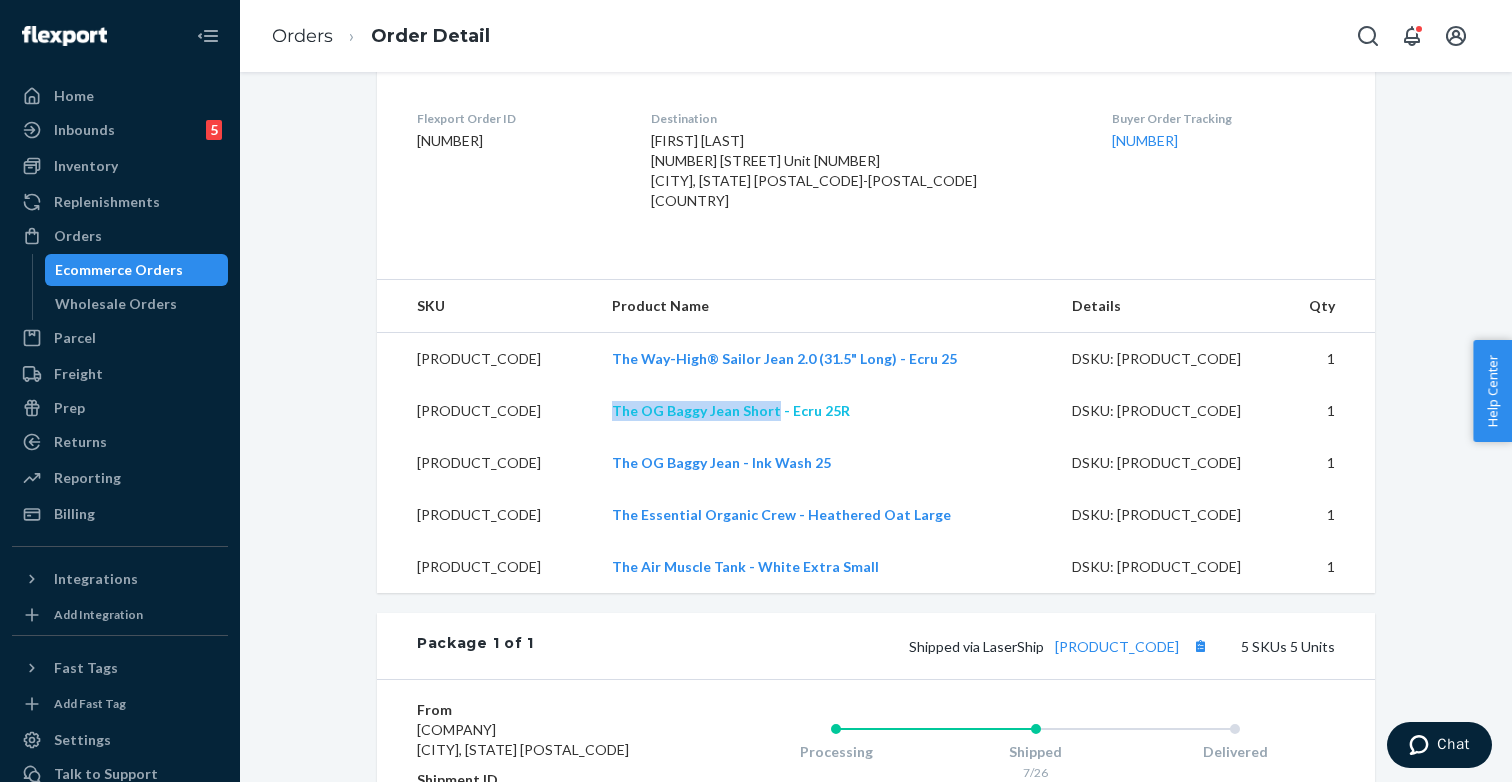 drag, startPoint x: 592, startPoint y: 408, endPoint x: 764, endPoint y: 413, distance: 172.07266 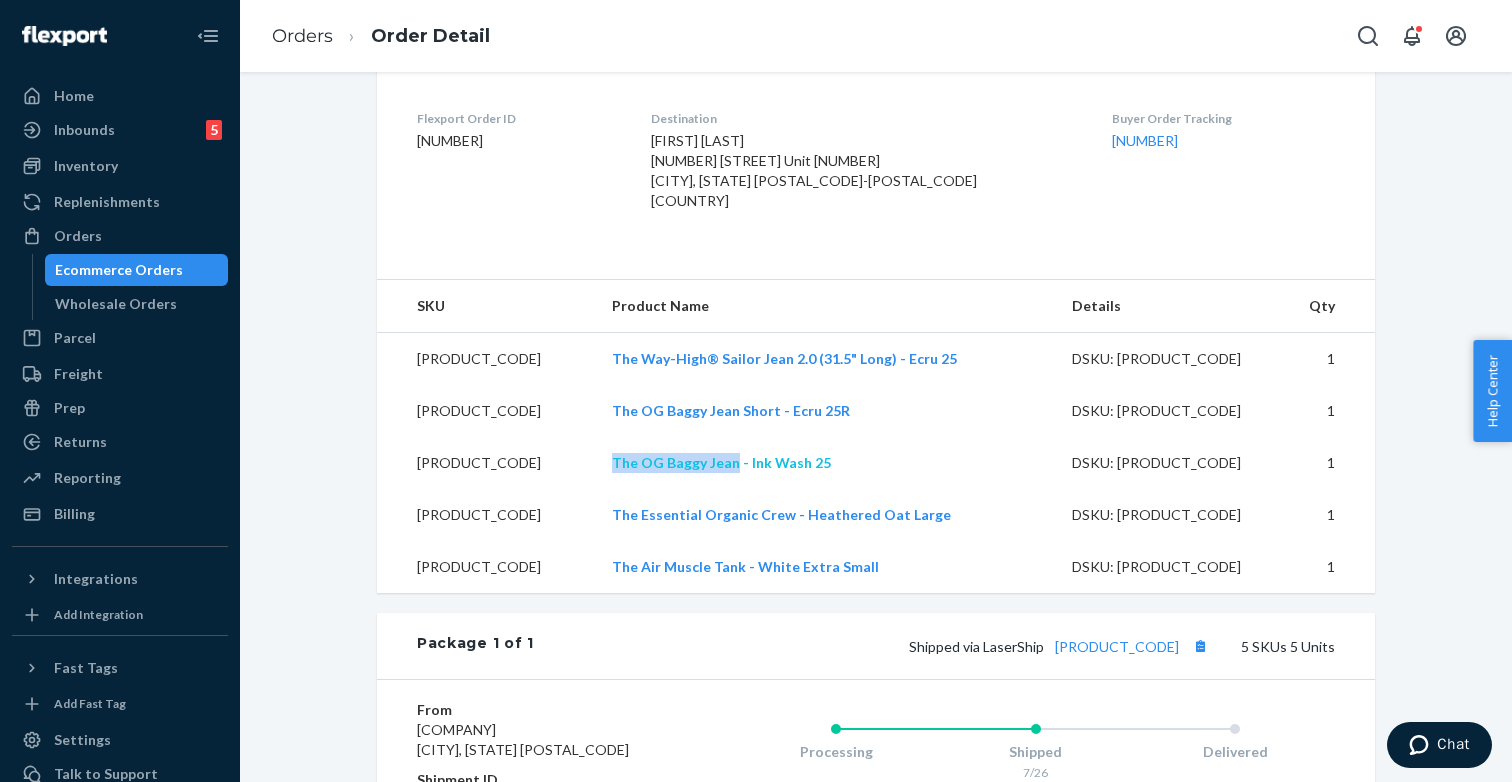 drag, startPoint x: 596, startPoint y: 464, endPoint x: 728, endPoint y: 468, distance: 132.0606 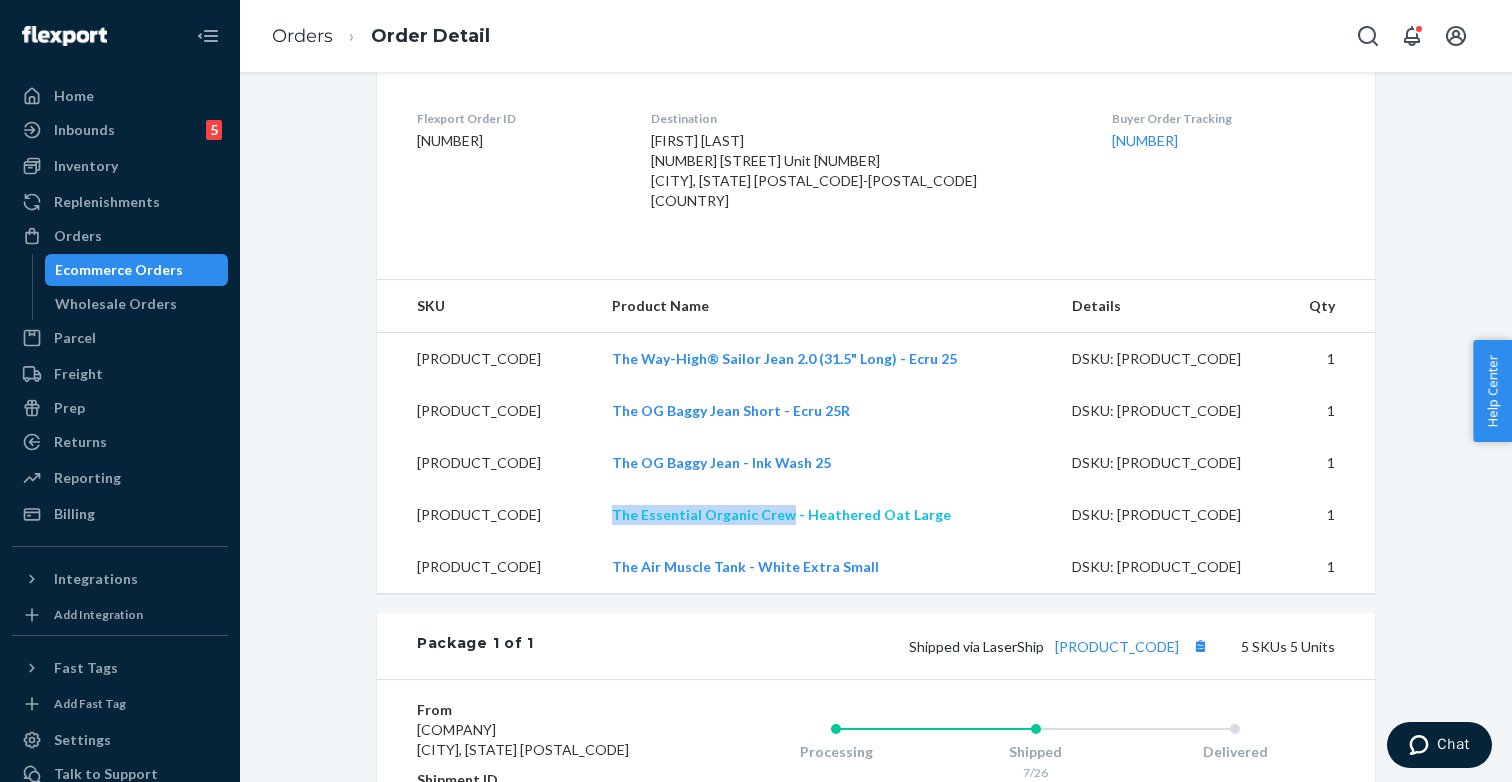 drag, startPoint x: 593, startPoint y: 516, endPoint x: 779, endPoint y: 516, distance: 186 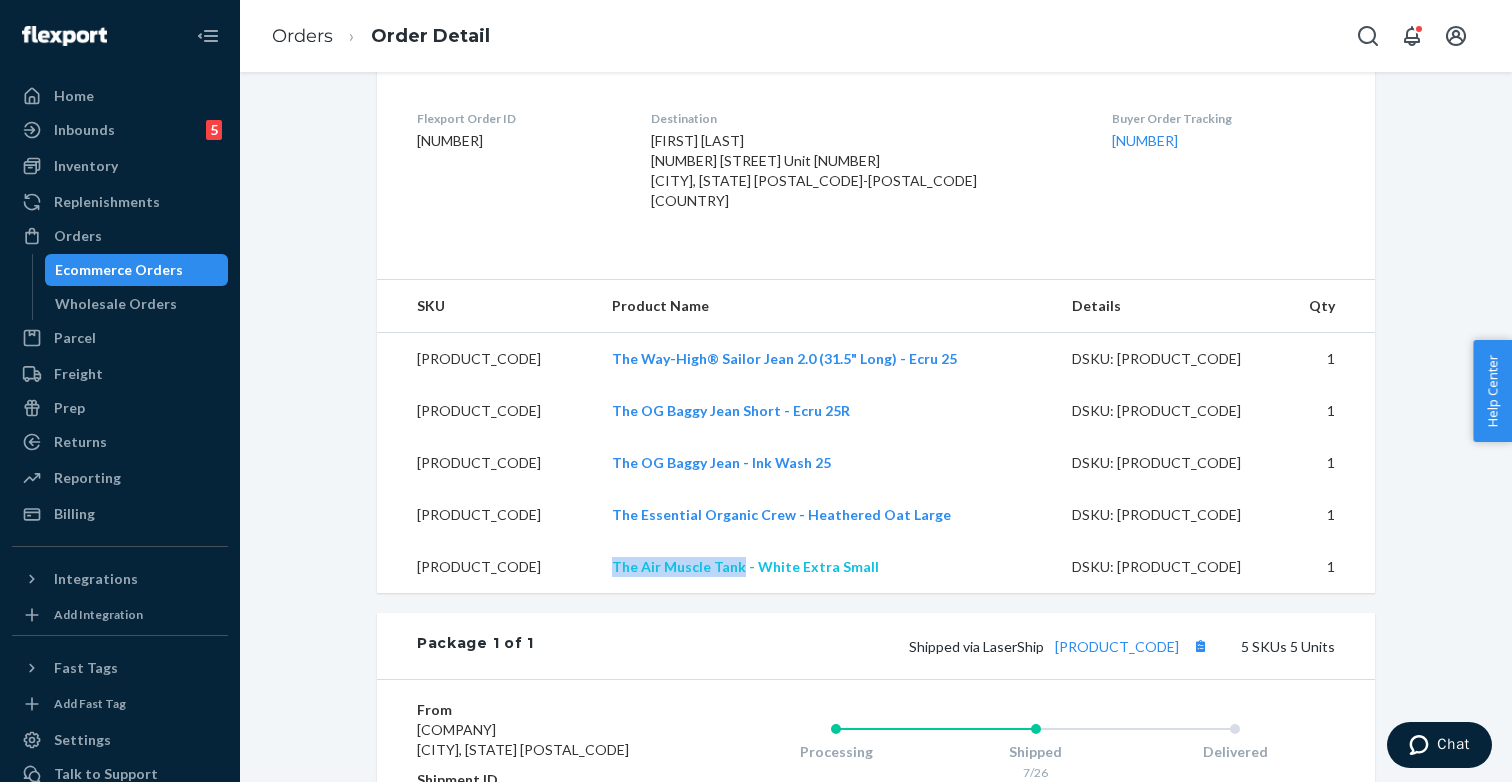 drag, startPoint x: 601, startPoint y: 566, endPoint x: 733, endPoint y: 572, distance: 132.13629 